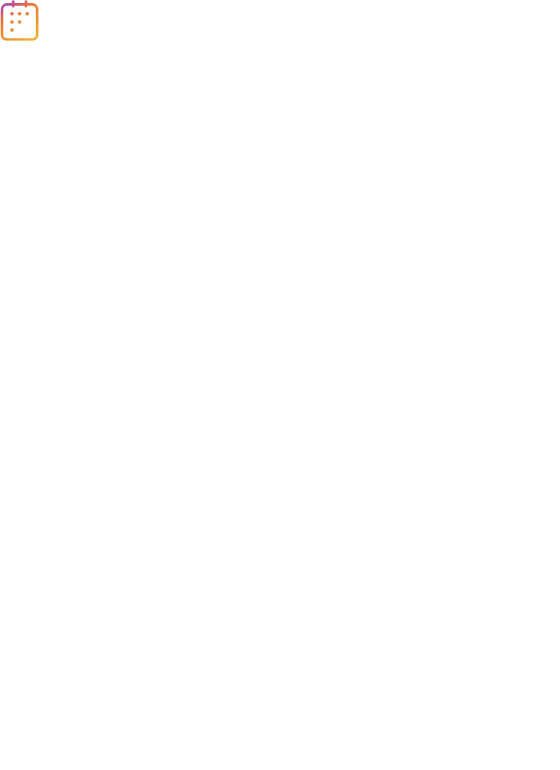 scroll, scrollTop: 0, scrollLeft: 0, axis: both 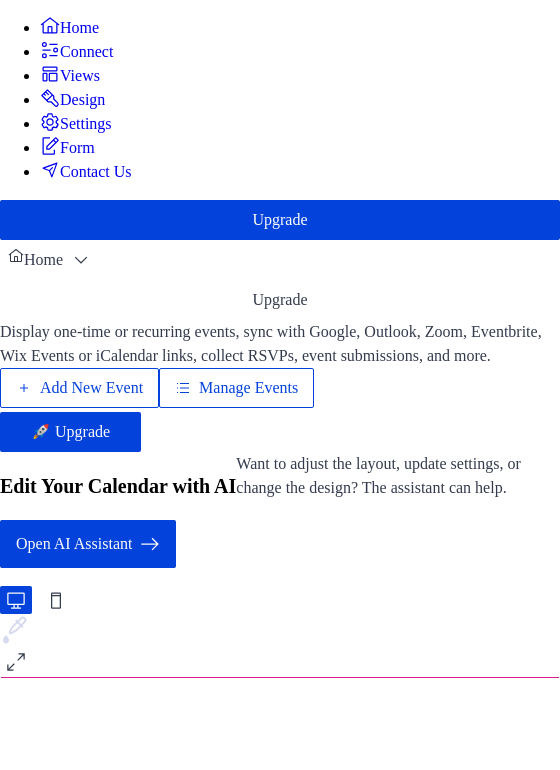 drag, startPoint x: 329, startPoint y: 352, endPoint x: 447, endPoint y: 364, distance: 118.6086 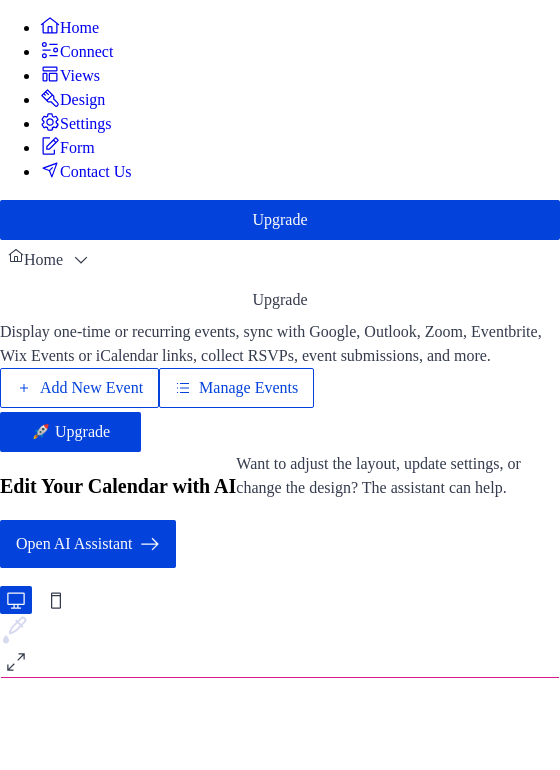 click on "Display one-time or recurring events, sync with Google, Outlook, Zoom, Eventbrite, Wix Events or iCalendar links, collect RSVPs, event submissions, and more. Add New Event Manage Events 🚀 Upgrade" at bounding box center [280, 386] 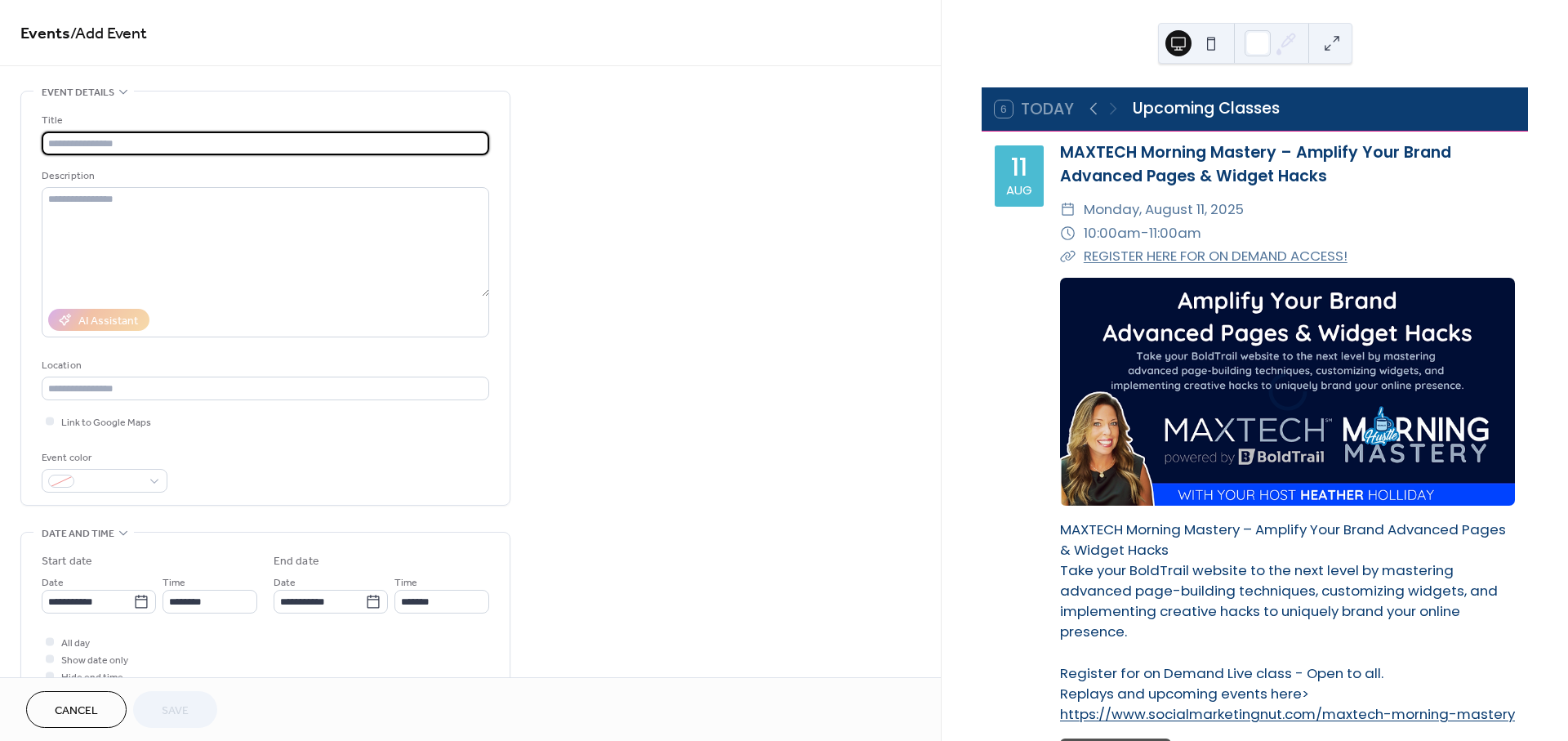 scroll, scrollTop: 0, scrollLeft: 0, axis: both 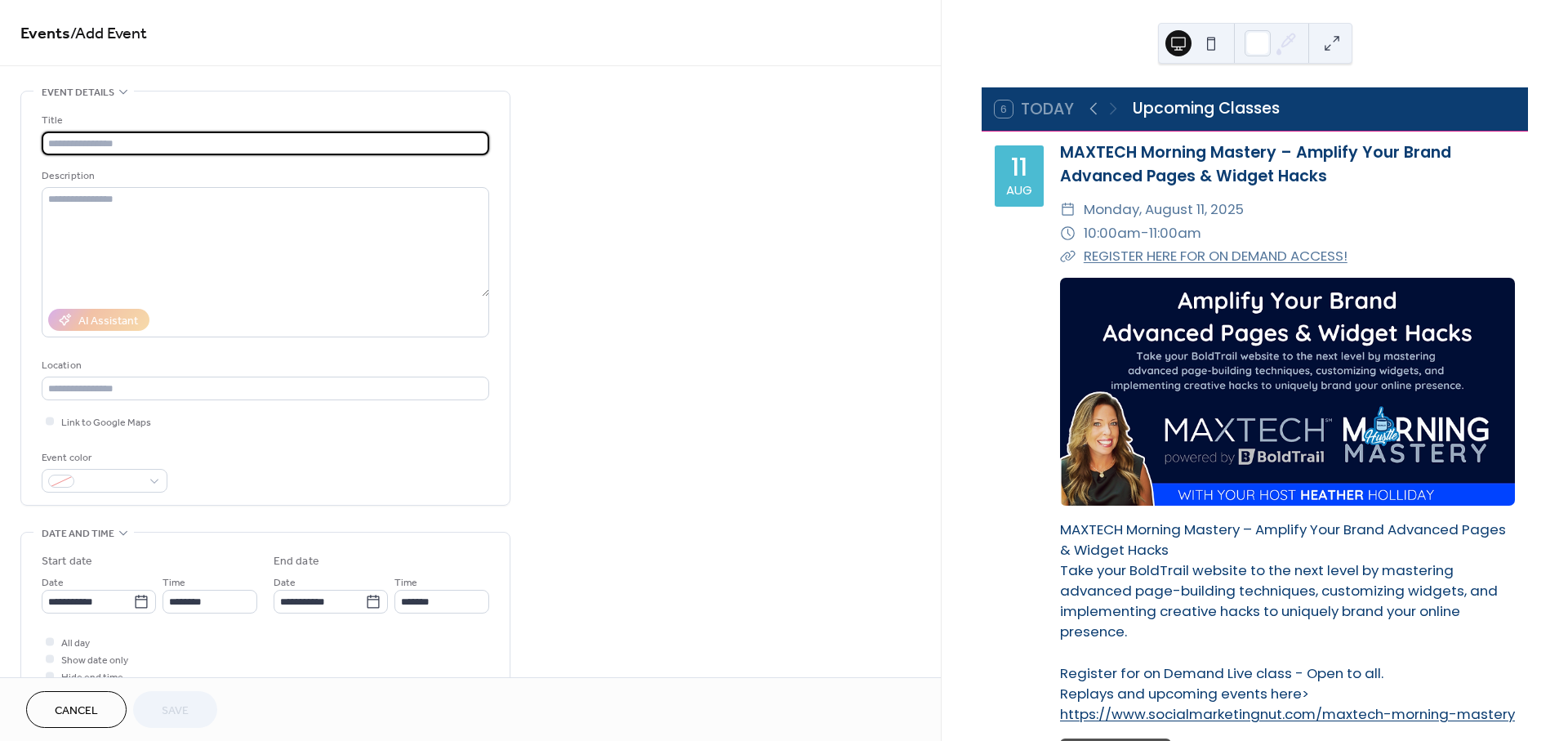 click at bounding box center [265, 143] 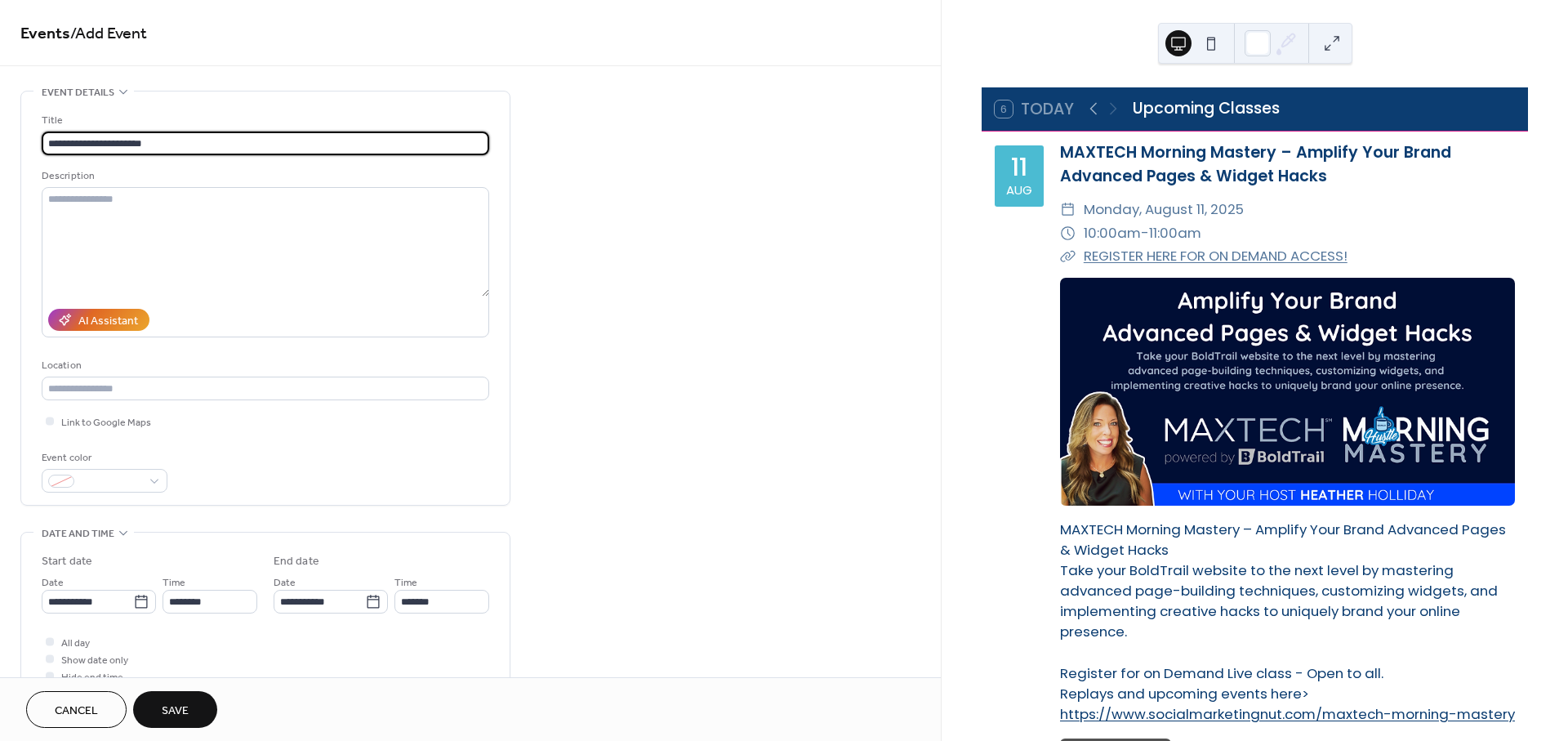 type on "**********" 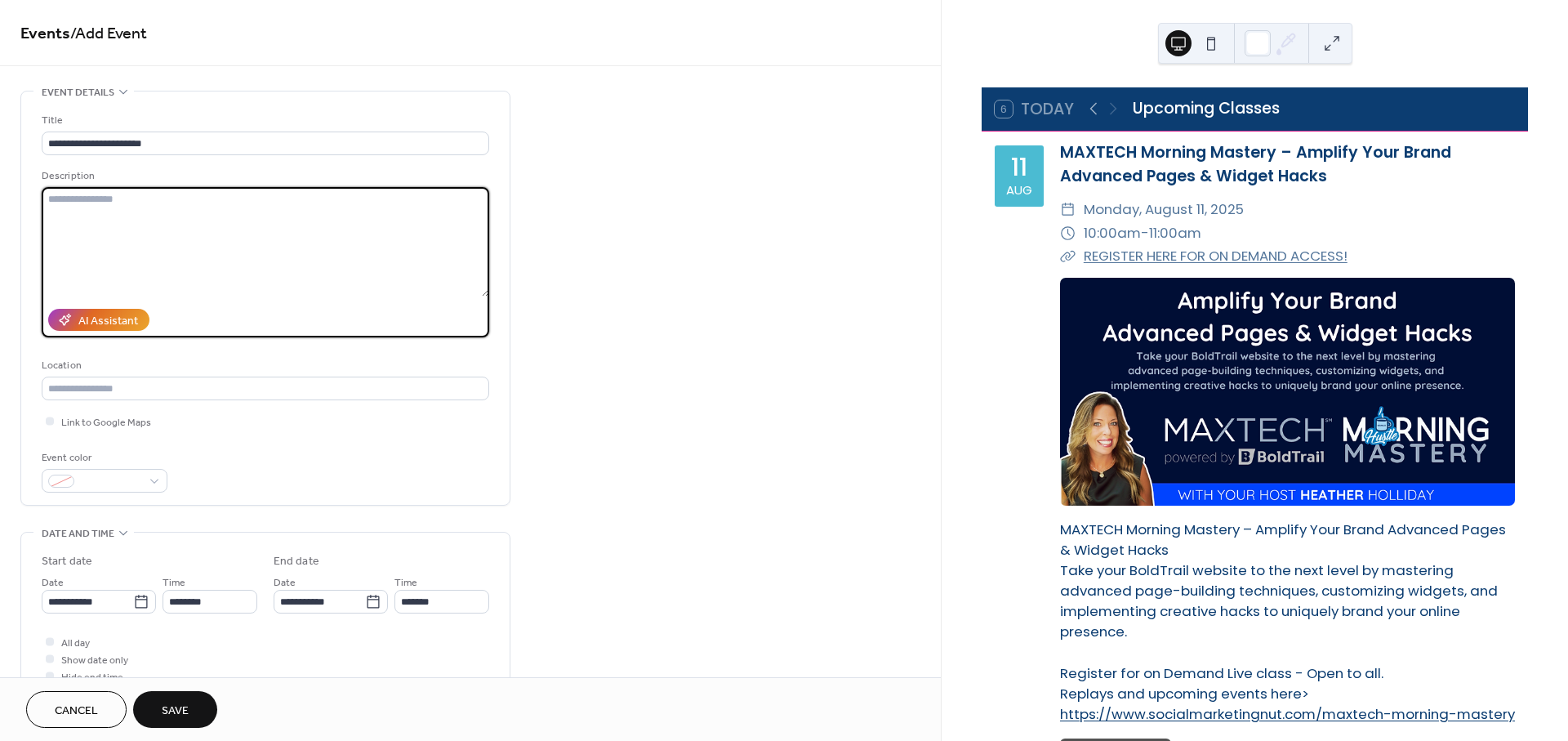 click at bounding box center [265, 242] 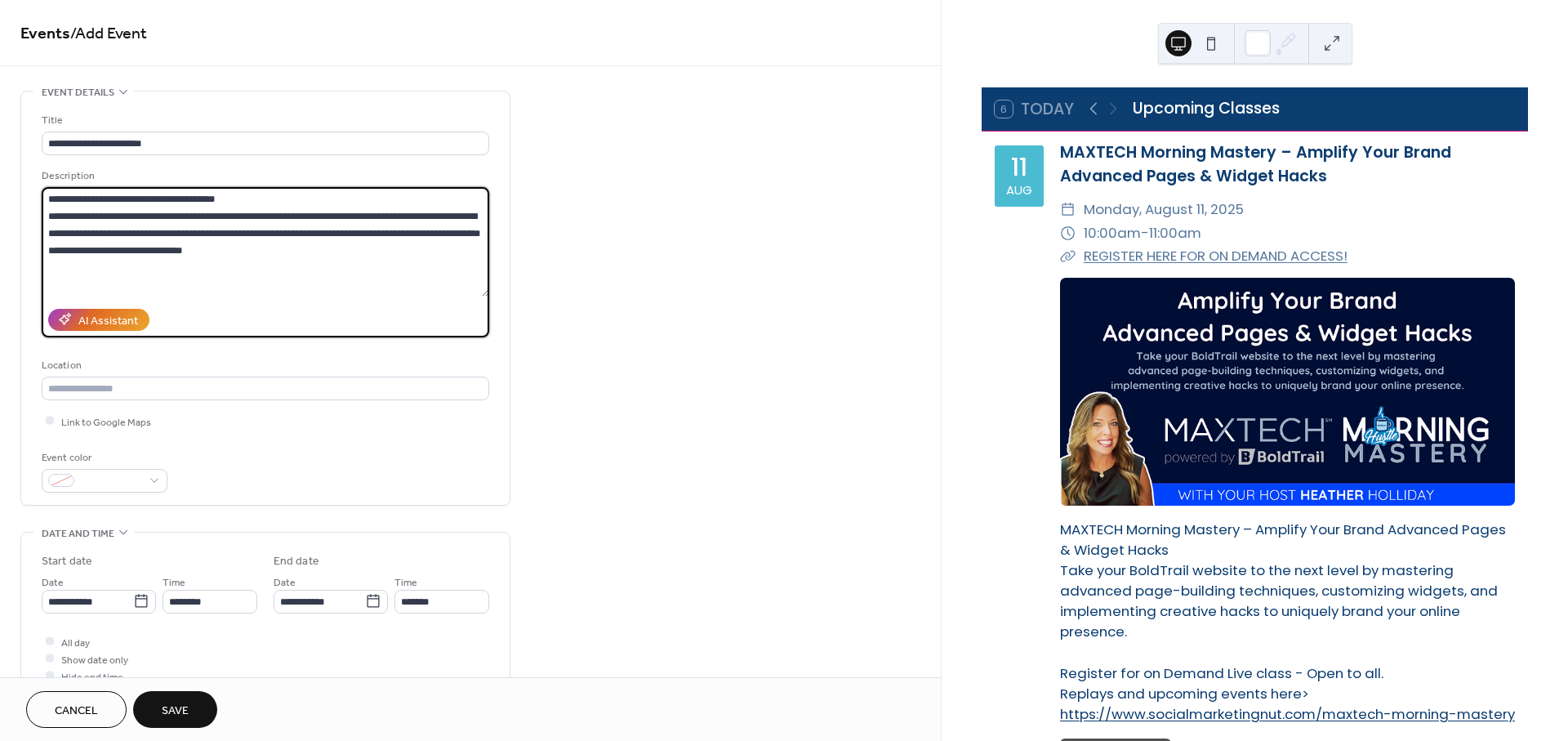 drag, startPoint x: 220, startPoint y: 259, endPoint x: 229, endPoint y: 266, distance: 11.401754 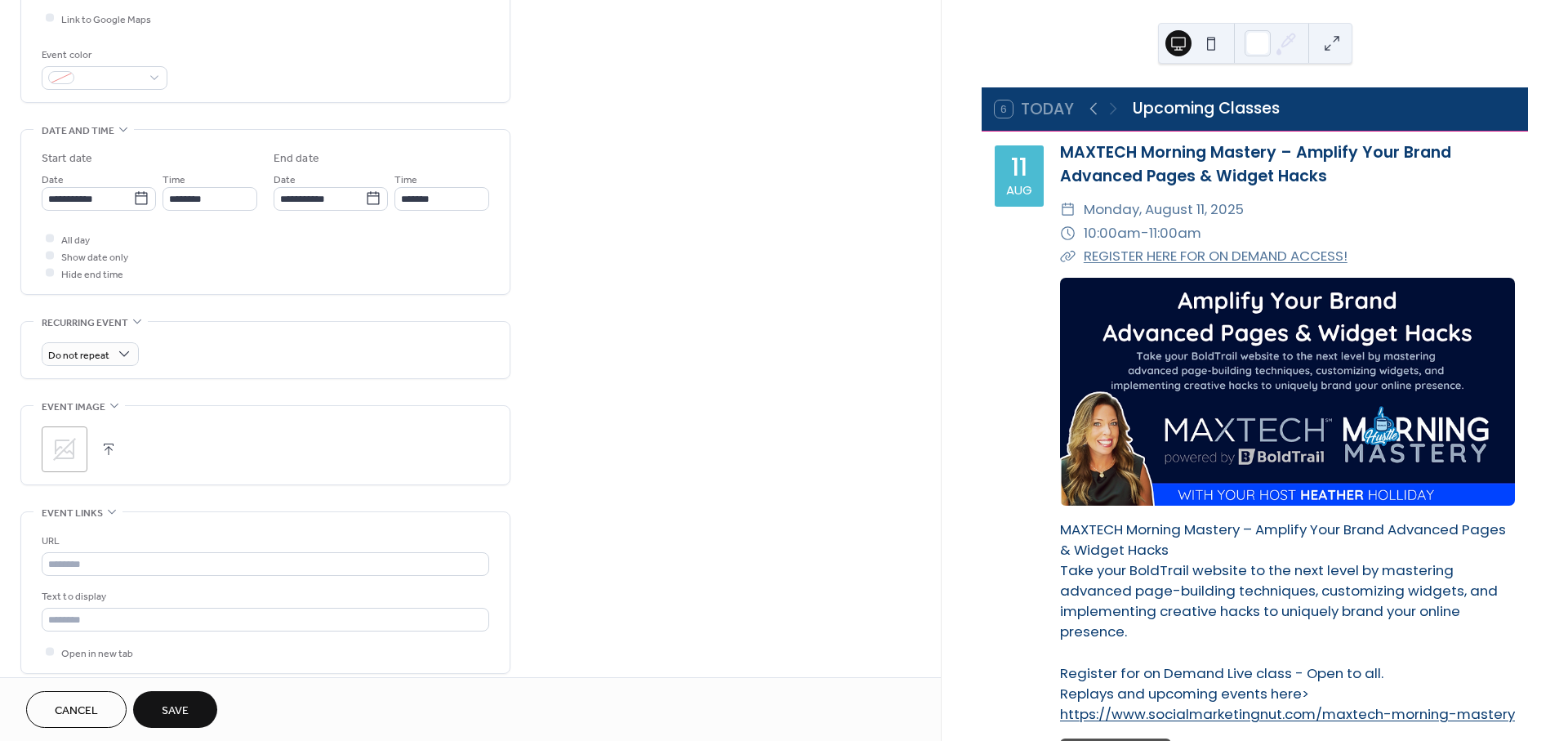 scroll, scrollTop: 453, scrollLeft: 0, axis: vertical 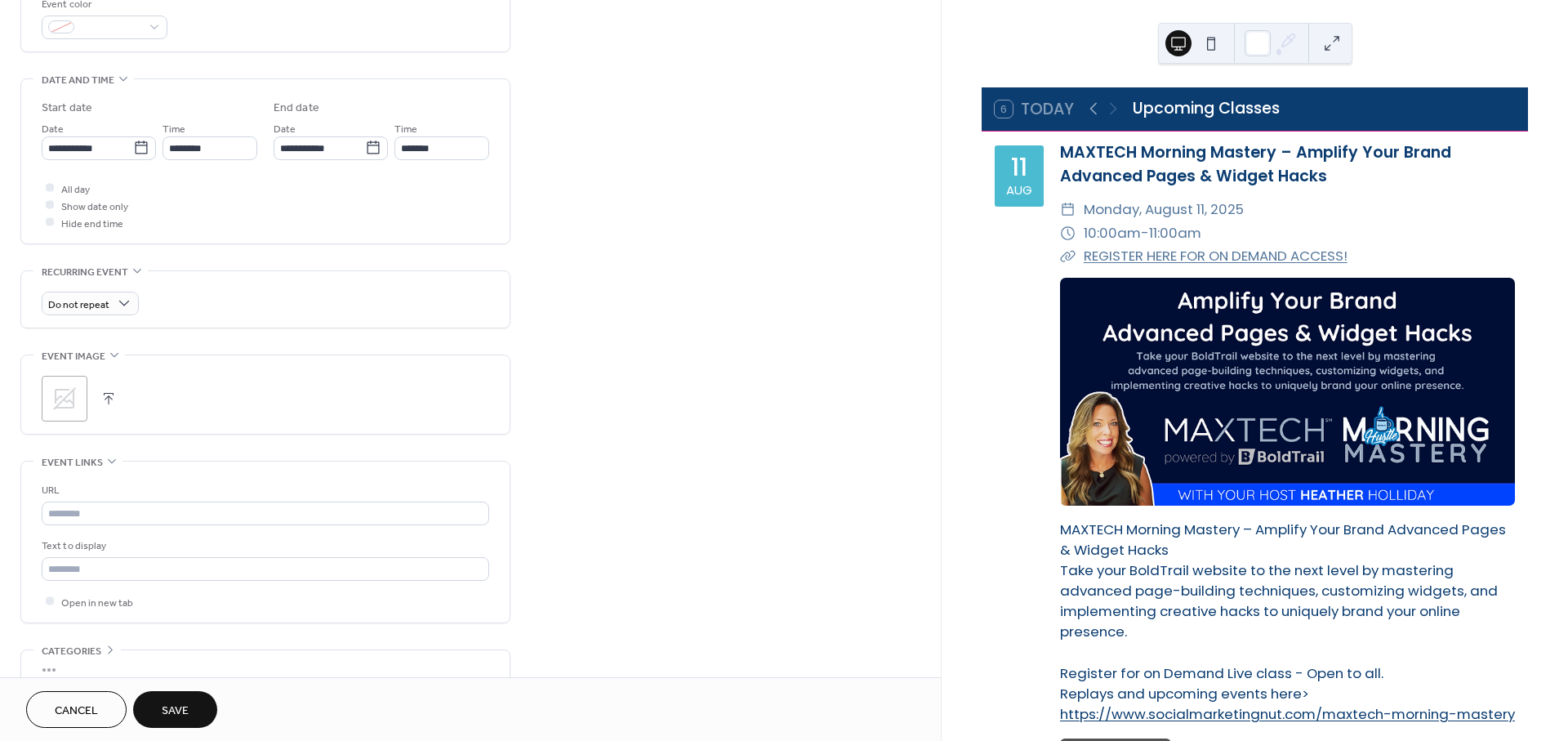 type on "**********" 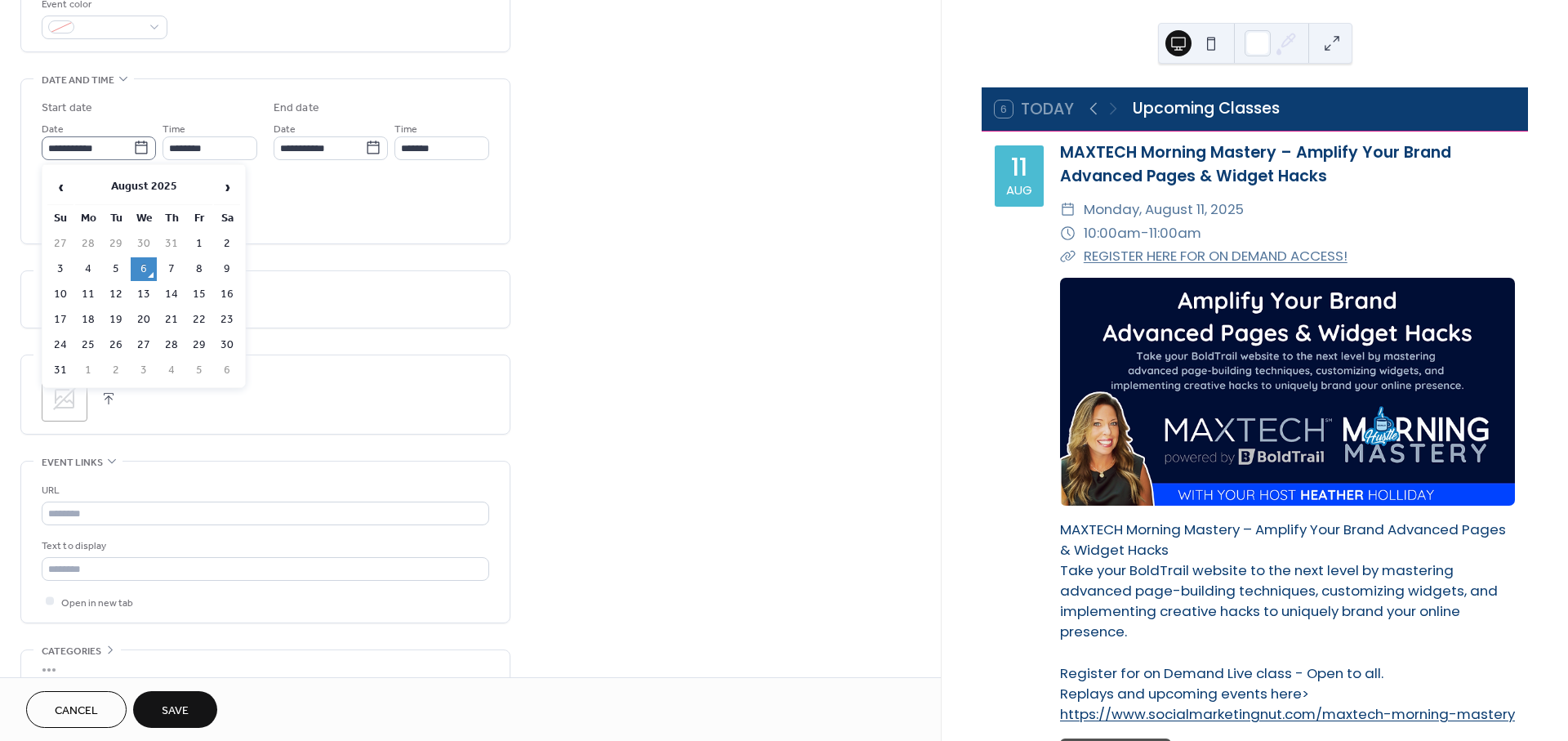 click 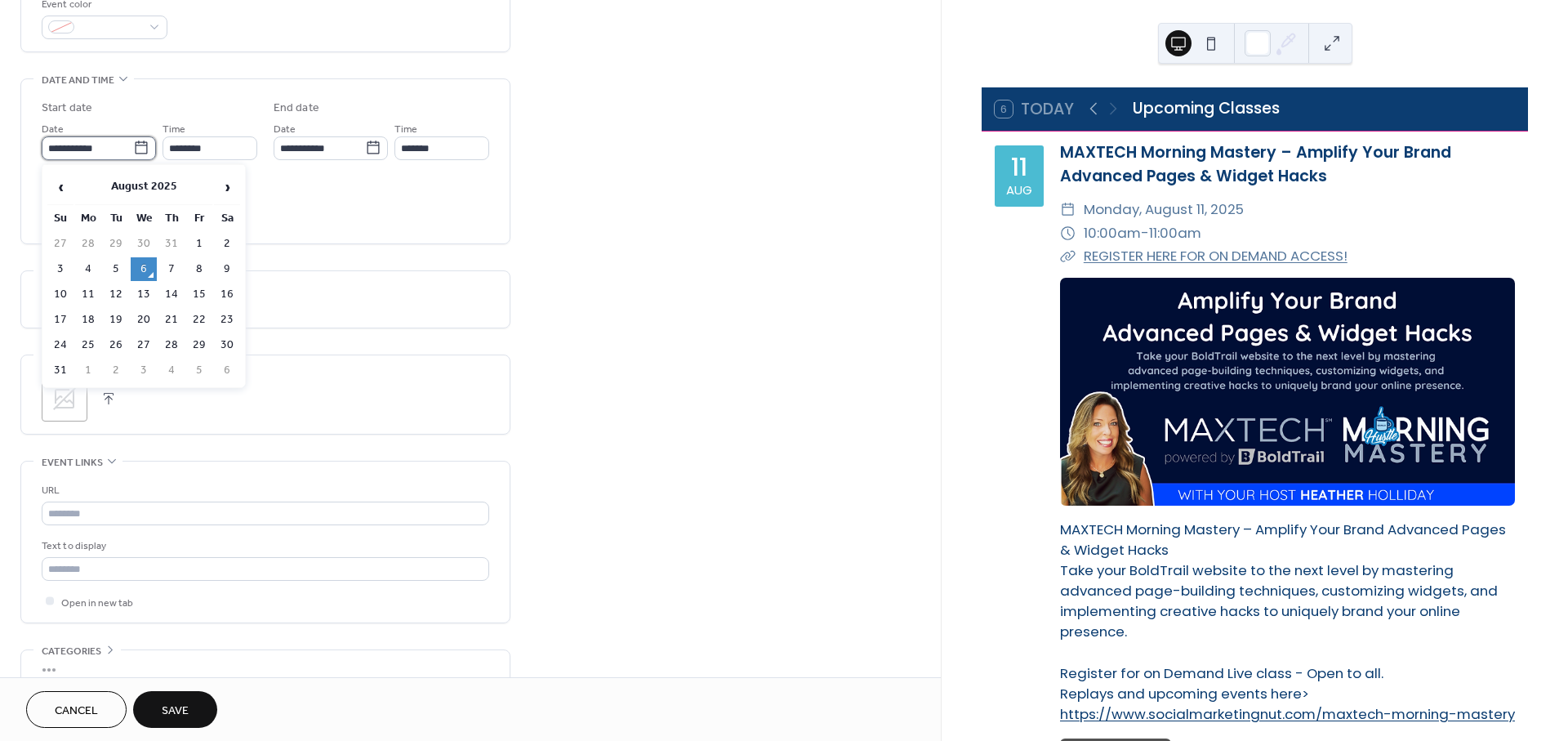 click on "**********" at bounding box center (87, 148) 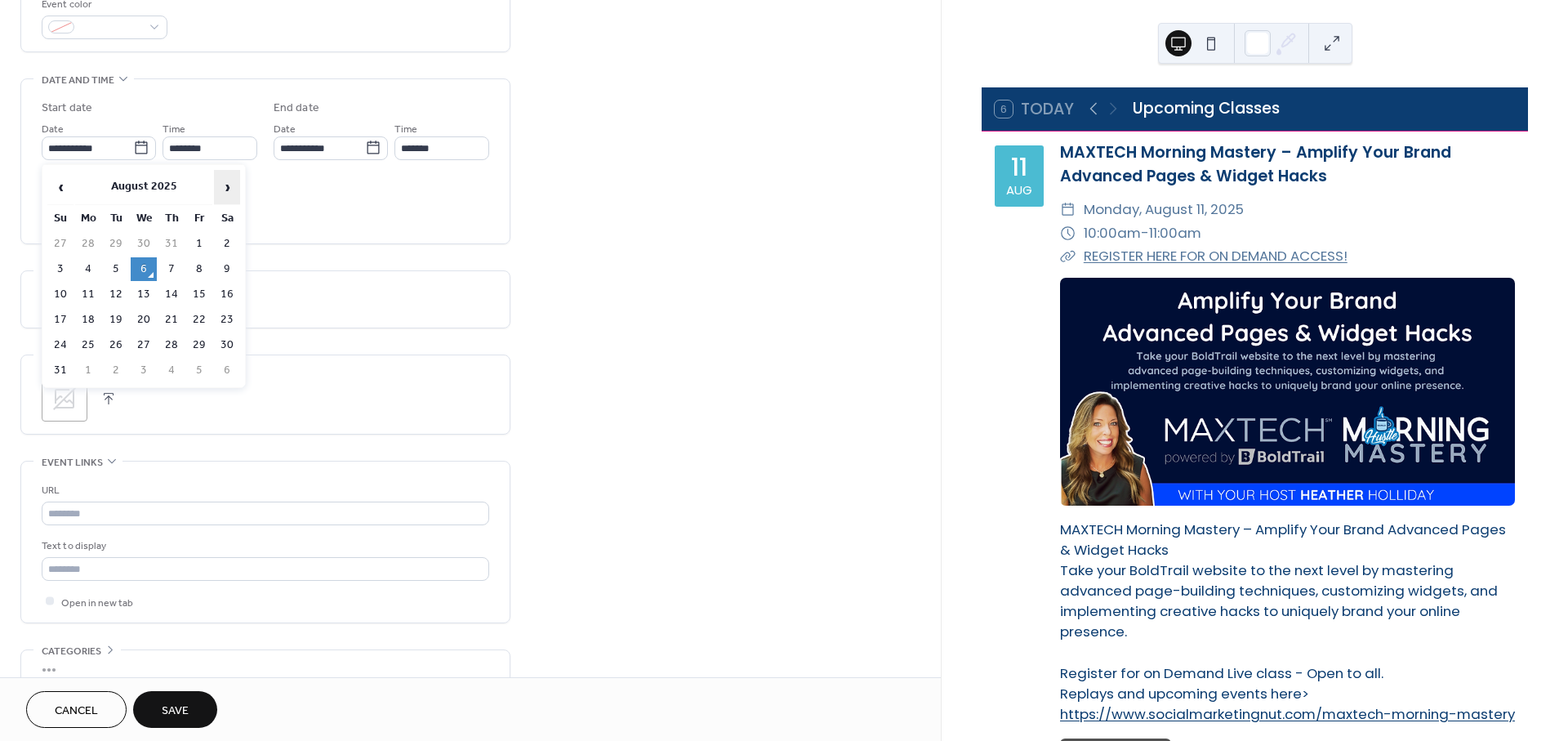 click on "›" at bounding box center [227, 187] 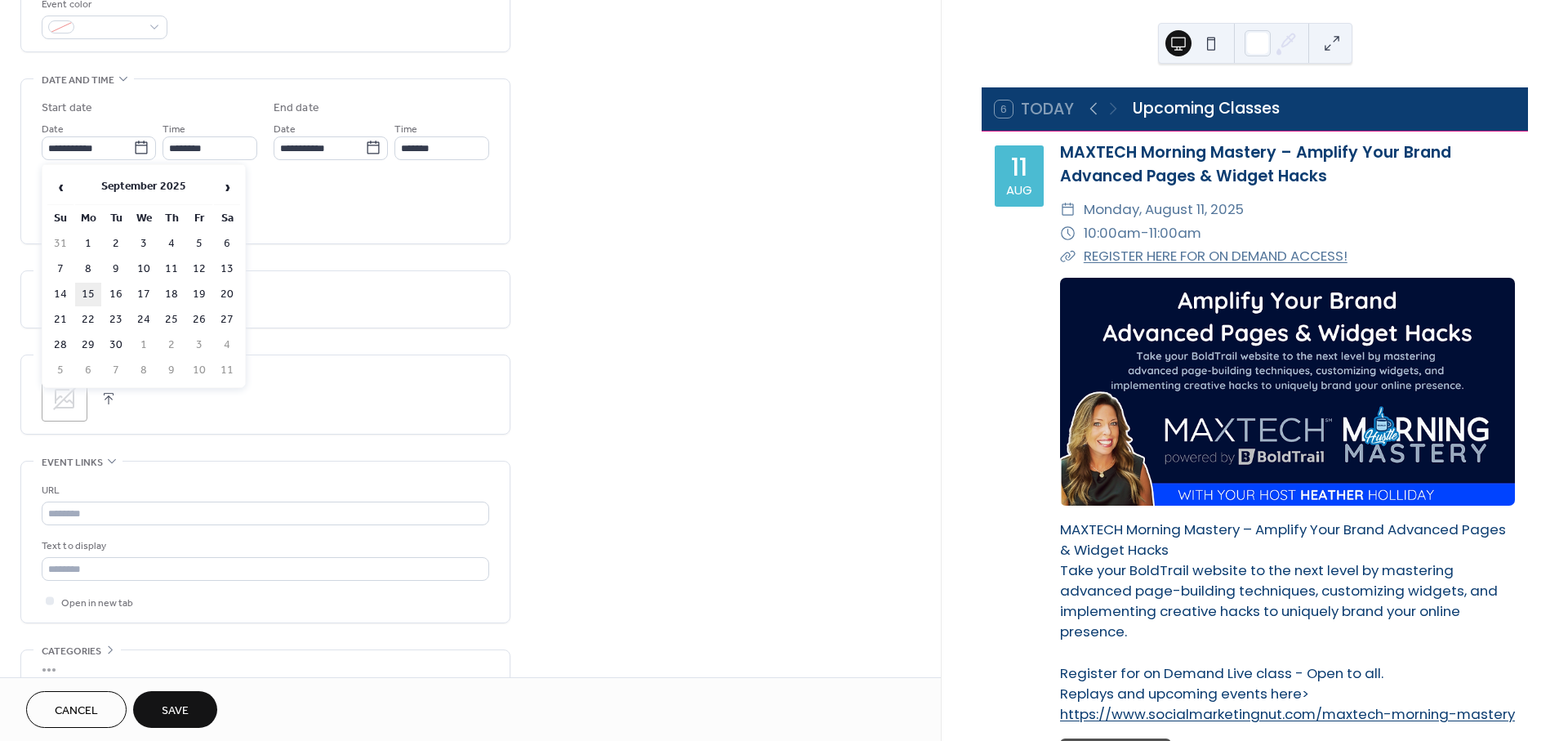 click on "15" at bounding box center [88, 294] 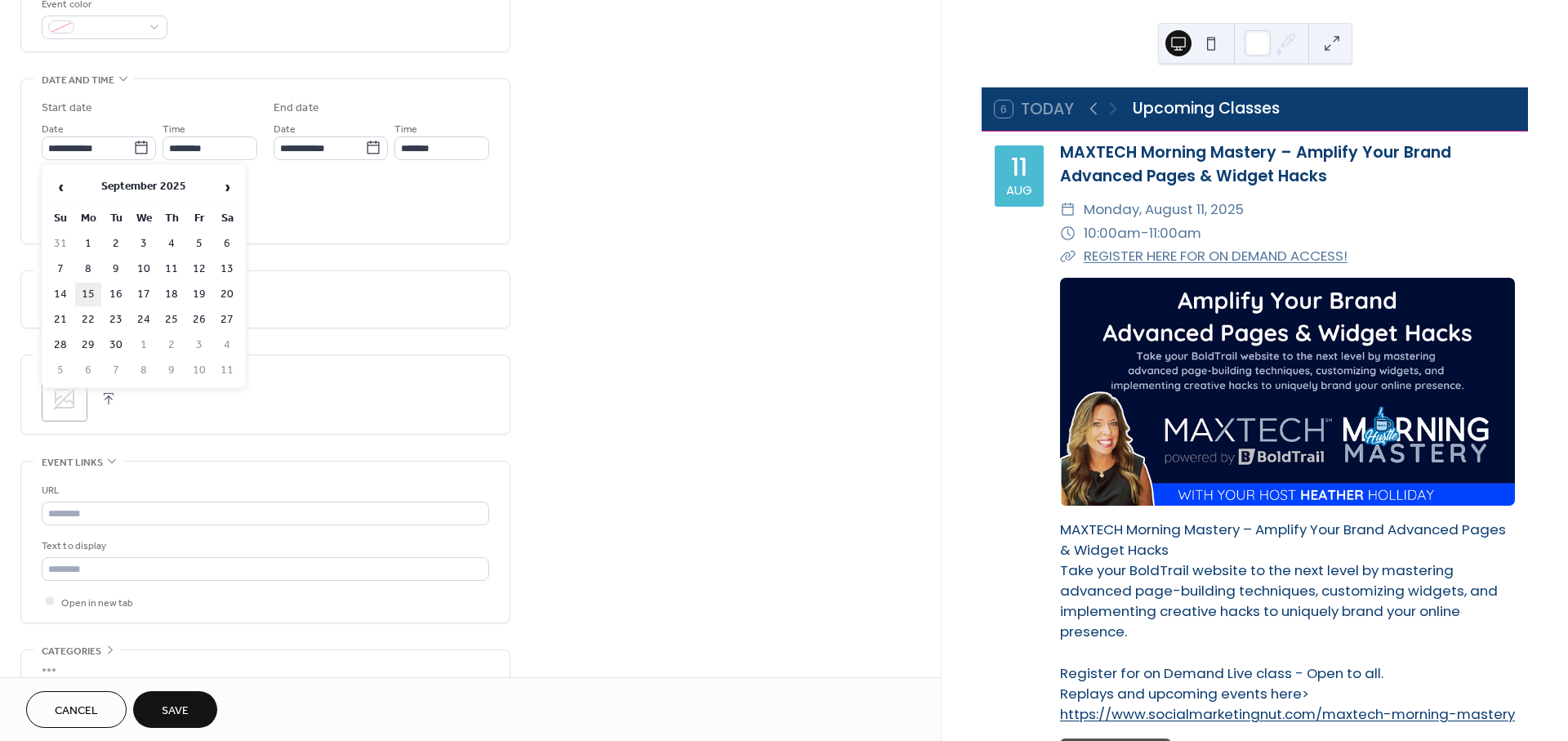 type on "**********" 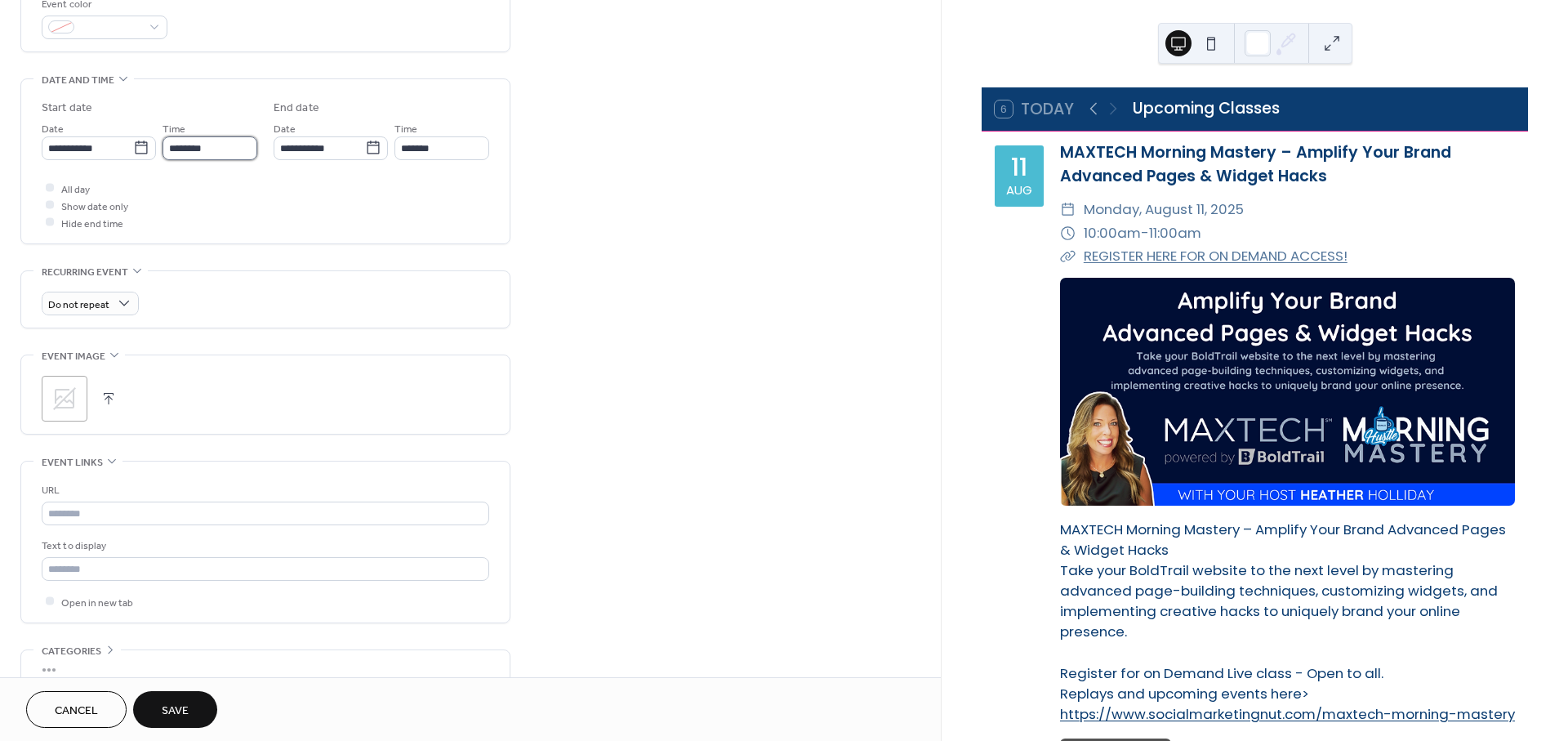 click on "********" at bounding box center (210, 148) 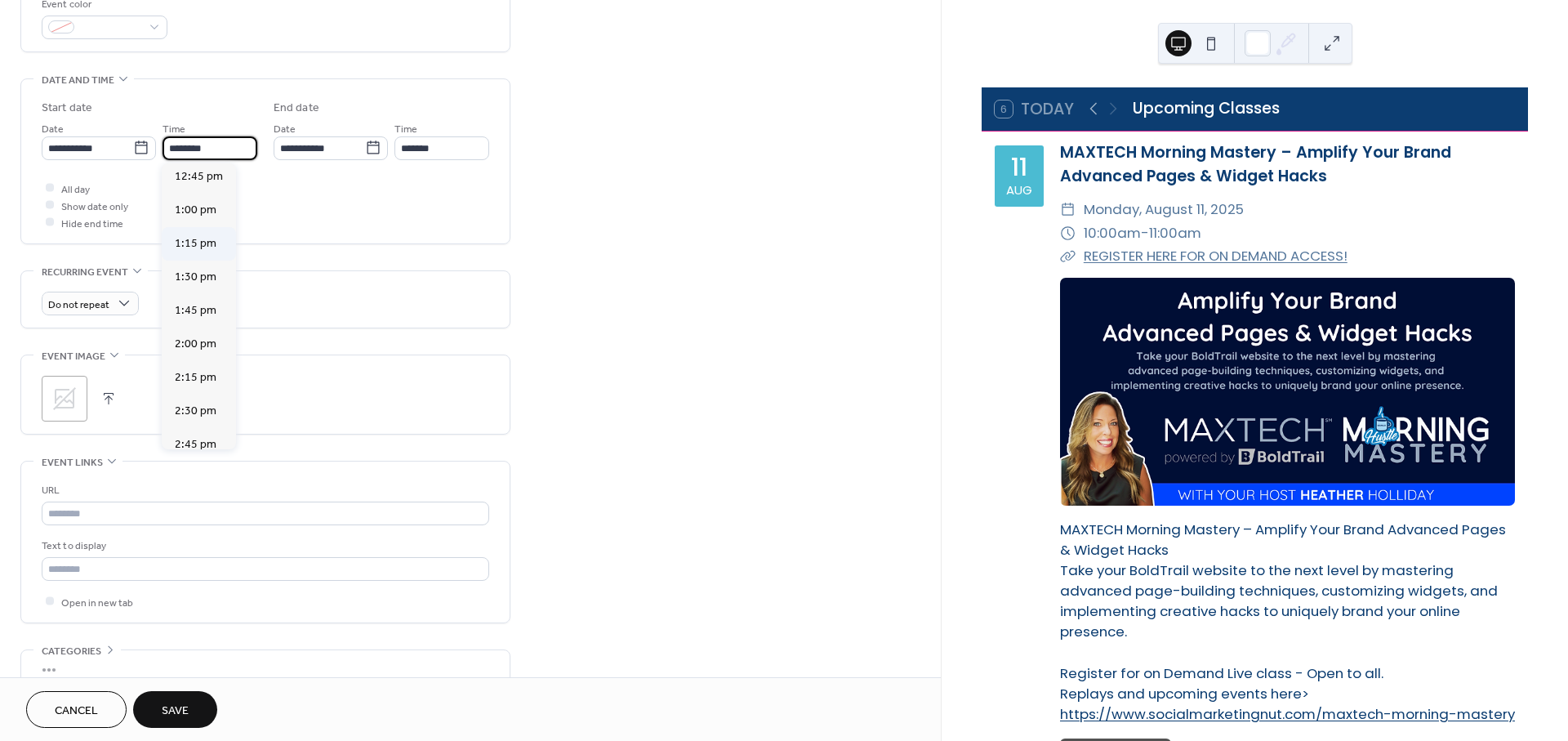 scroll, scrollTop: 1716, scrollLeft: 0, axis: vertical 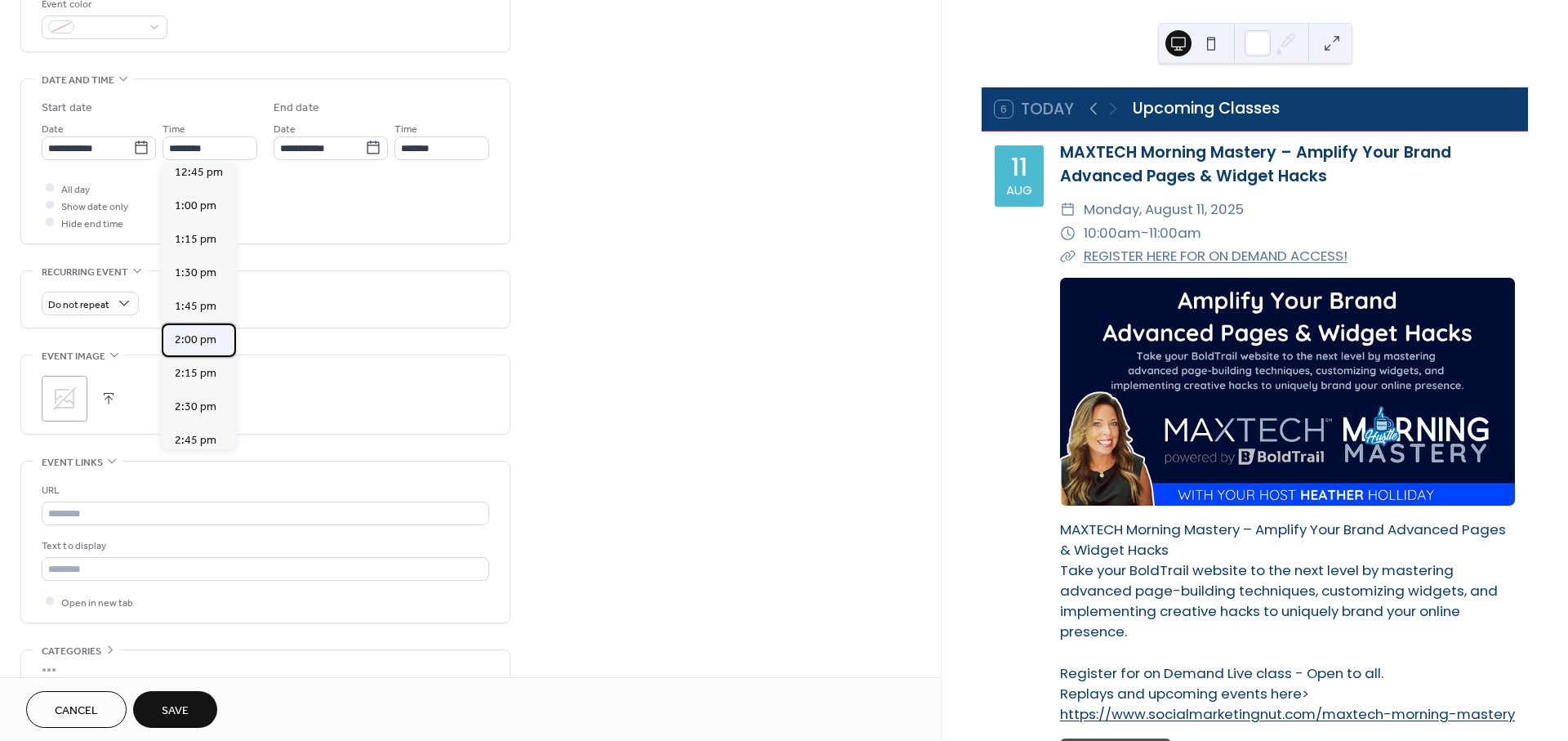 click on "2:00 pm" at bounding box center [195, 339] 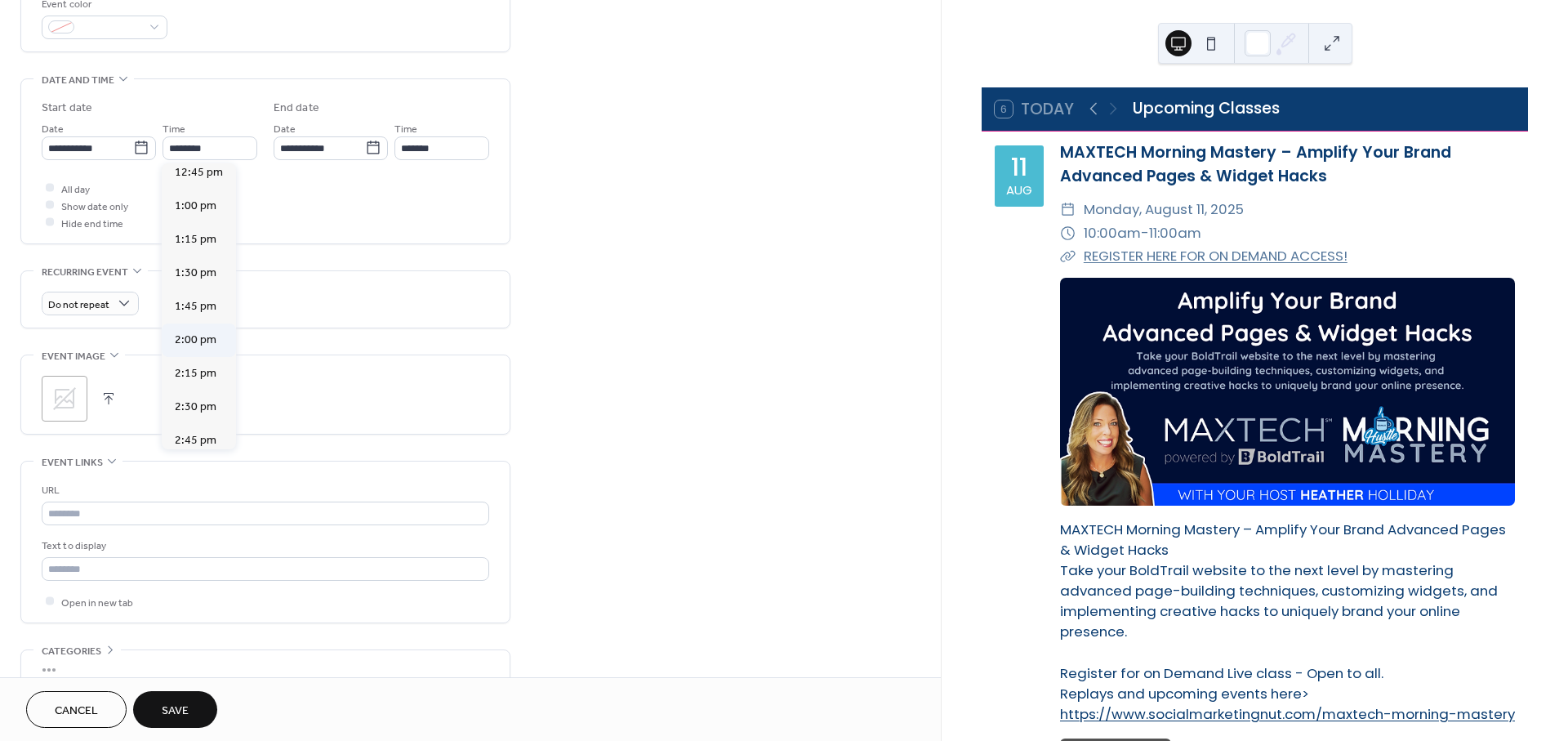type on "*******" 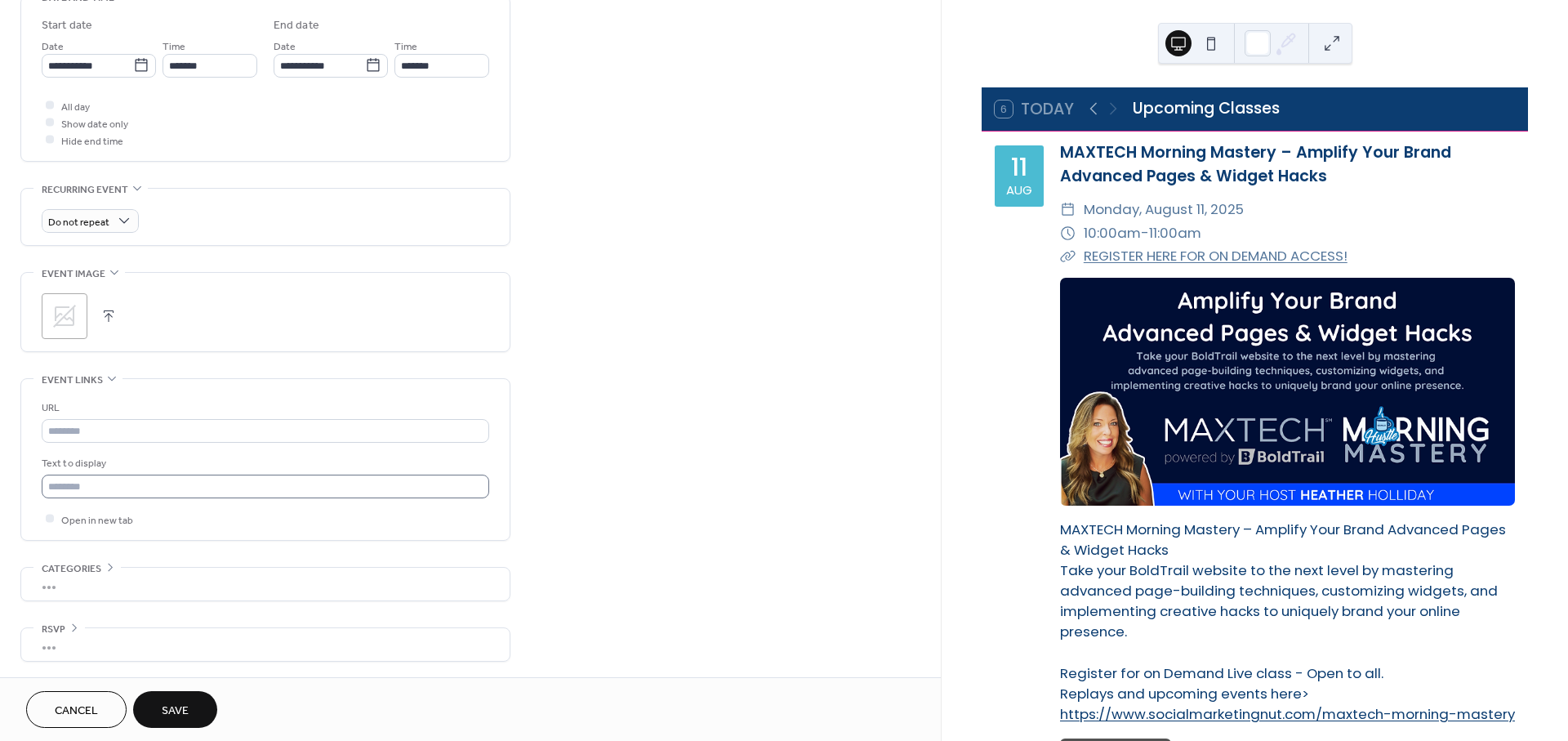 scroll, scrollTop: 541, scrollLeft: 0, axis: vertical 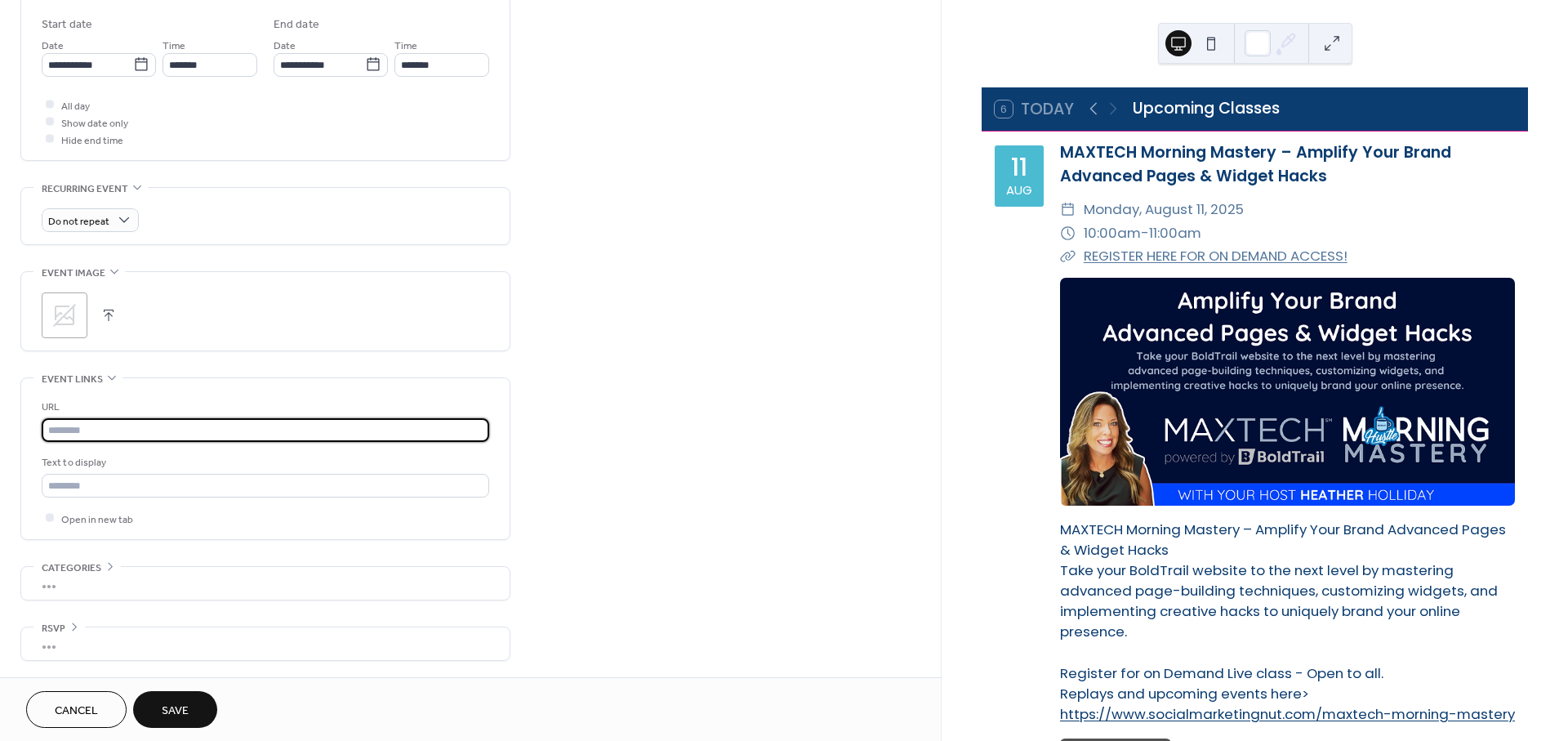 click at bounding box center (265, 430) 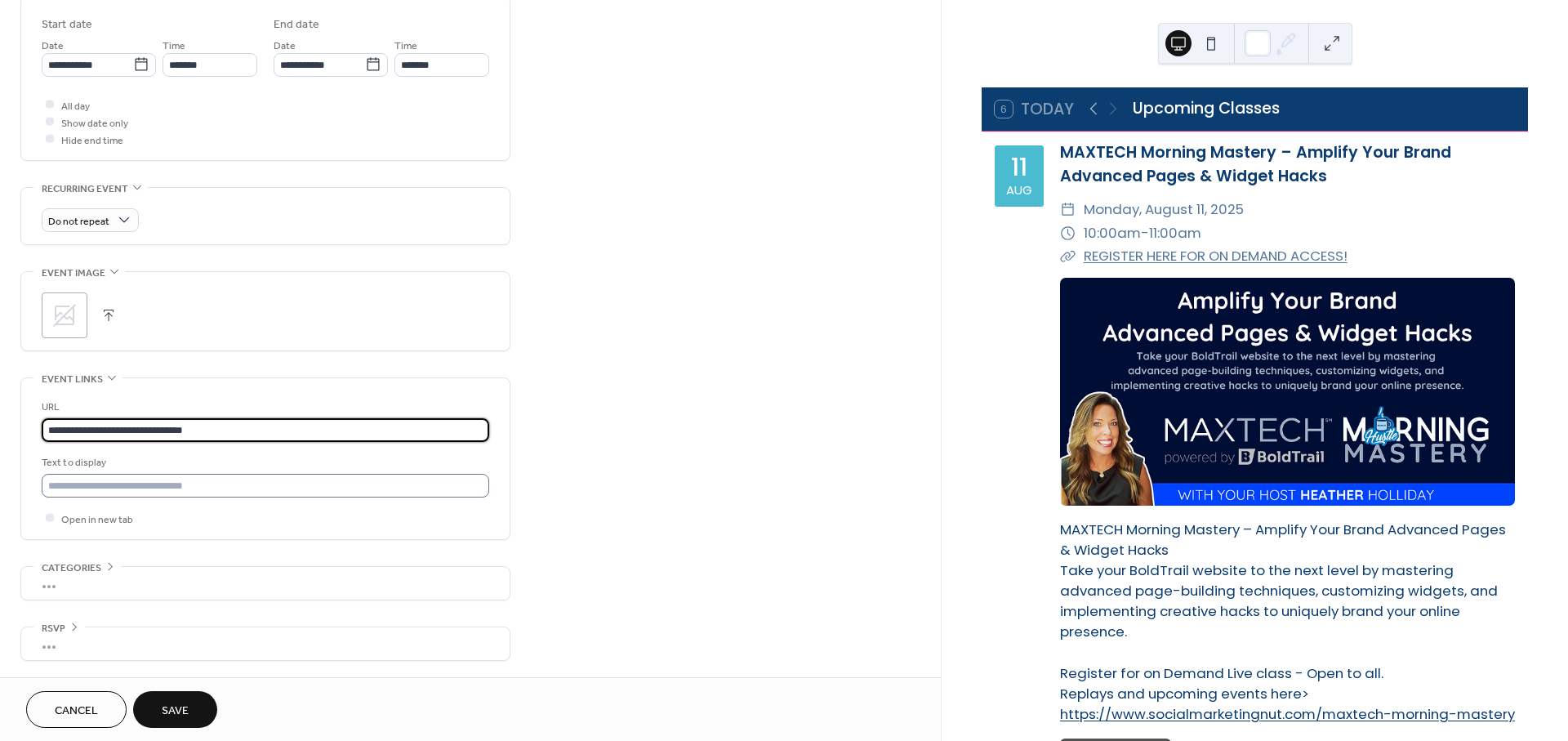 type on "**********" 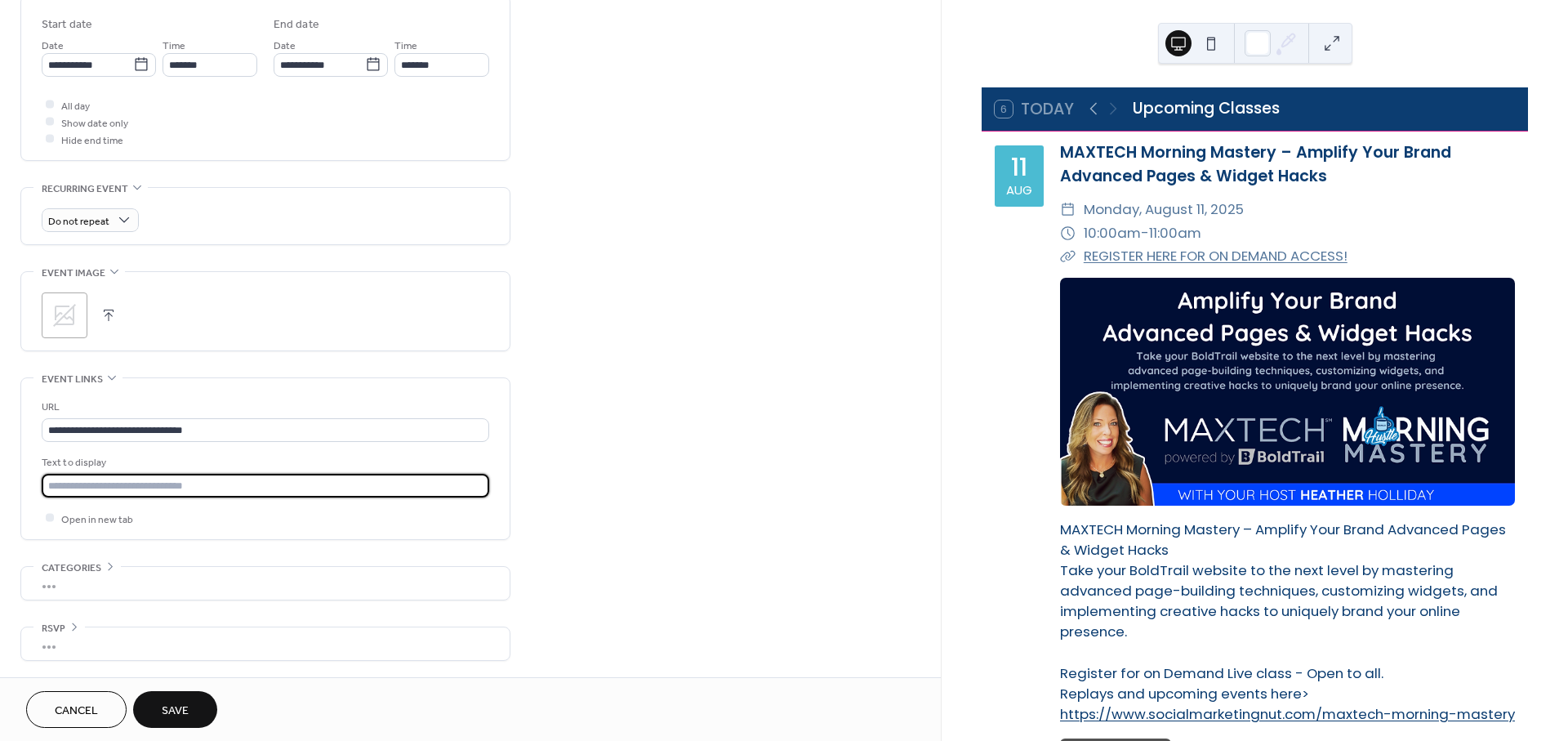 click at bounding box center [265, 485] 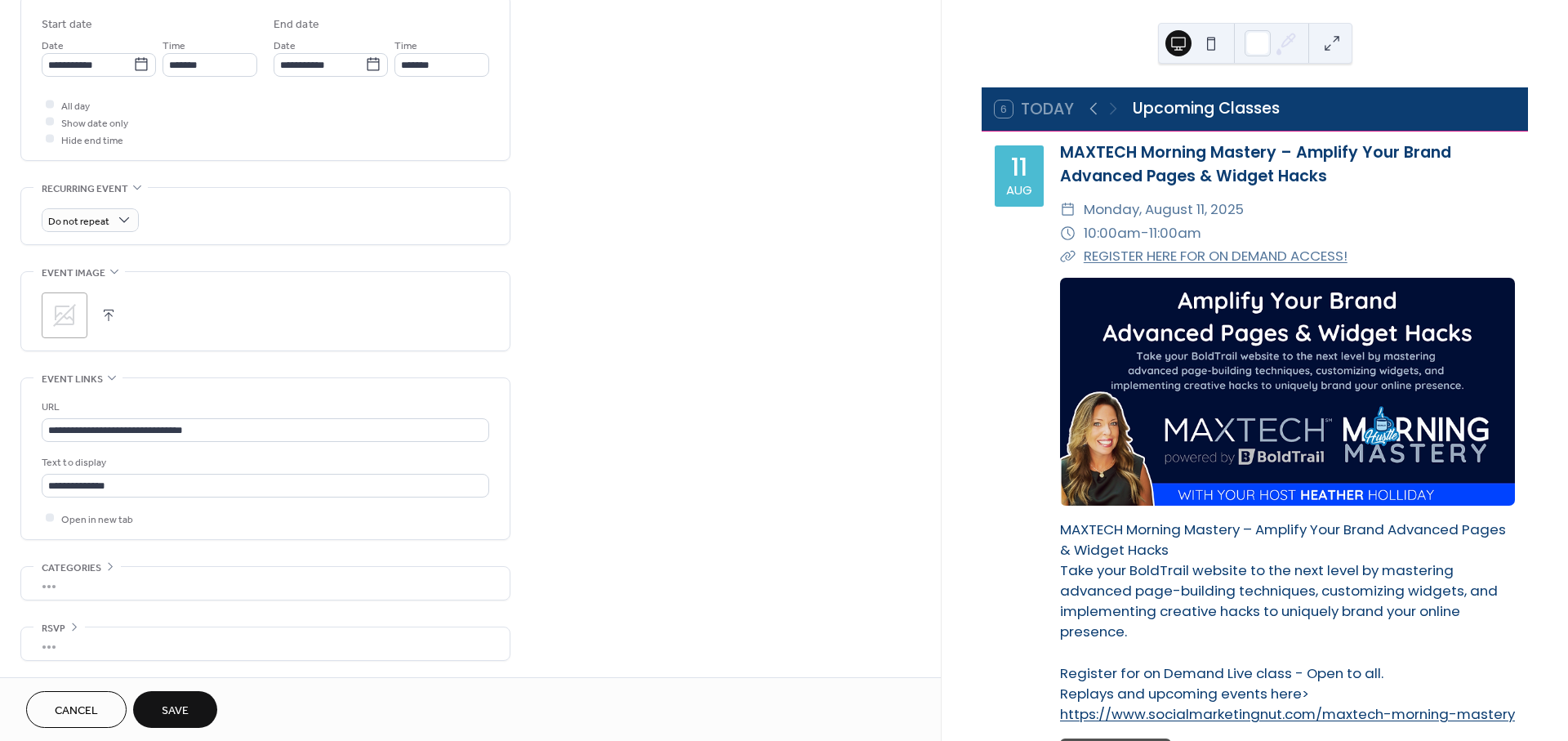 click at bounding box center (109, 315) 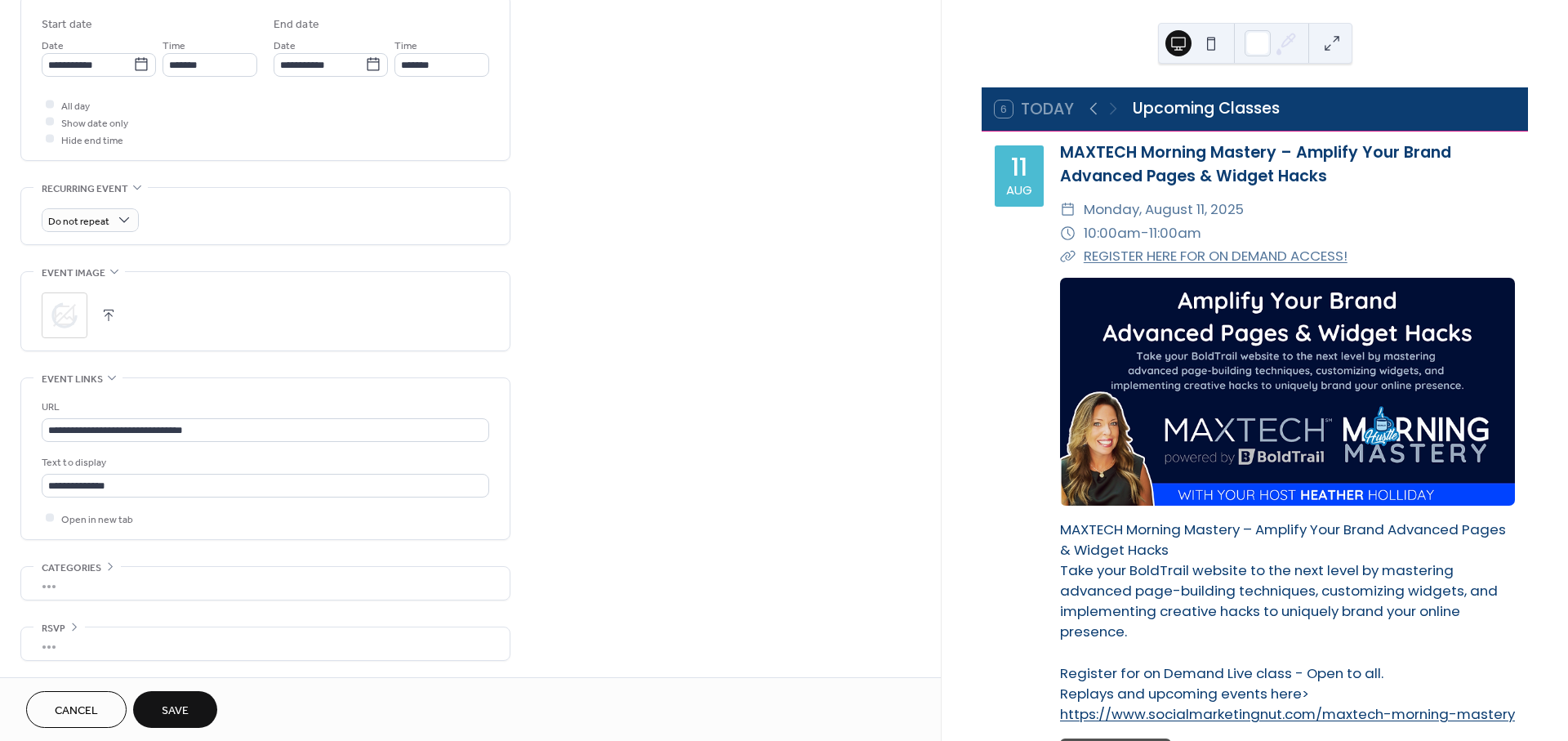 click on "Save" at bounding box center [175, 709] 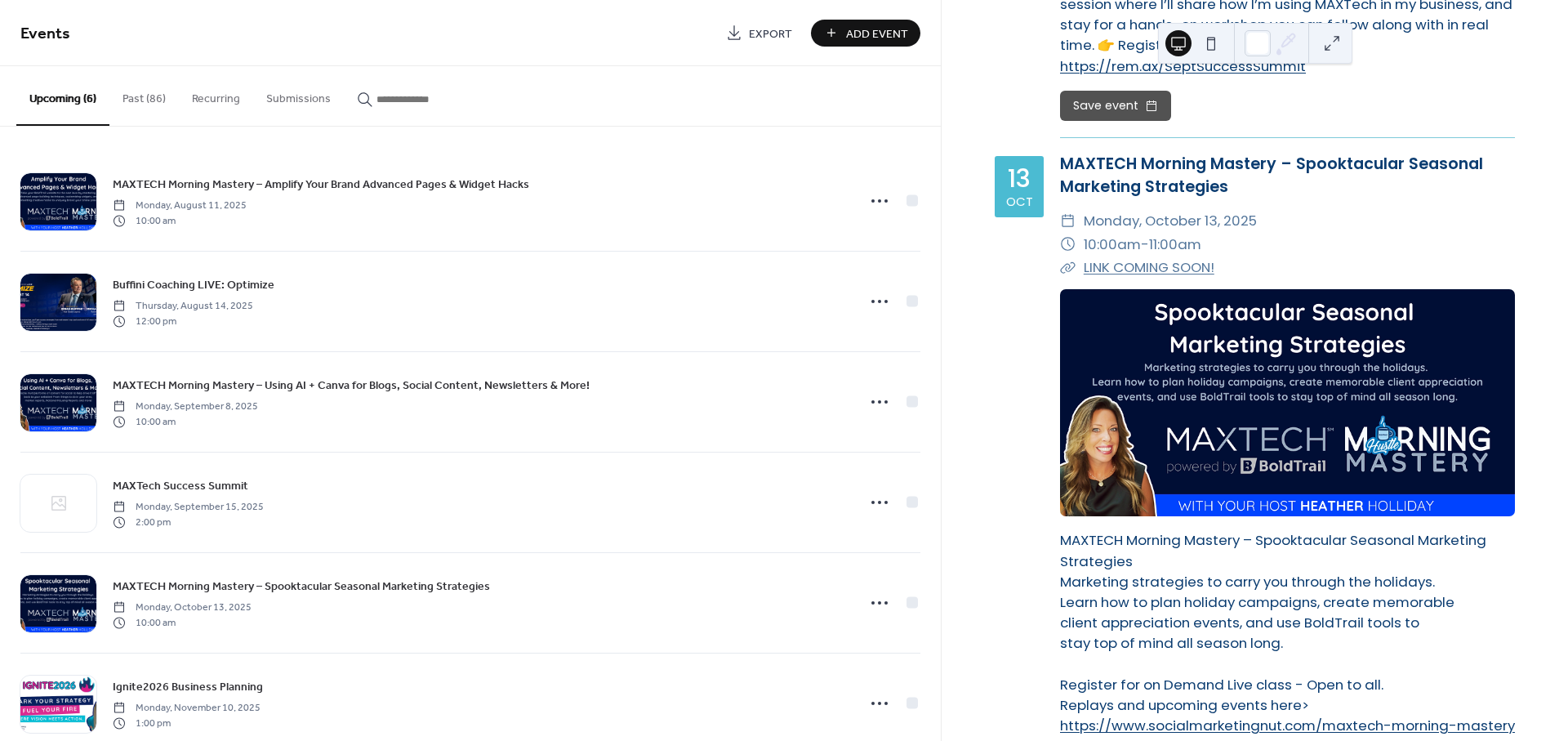 scroll, scrollTop: 2178, scrollLeft: 0, axis: vertical 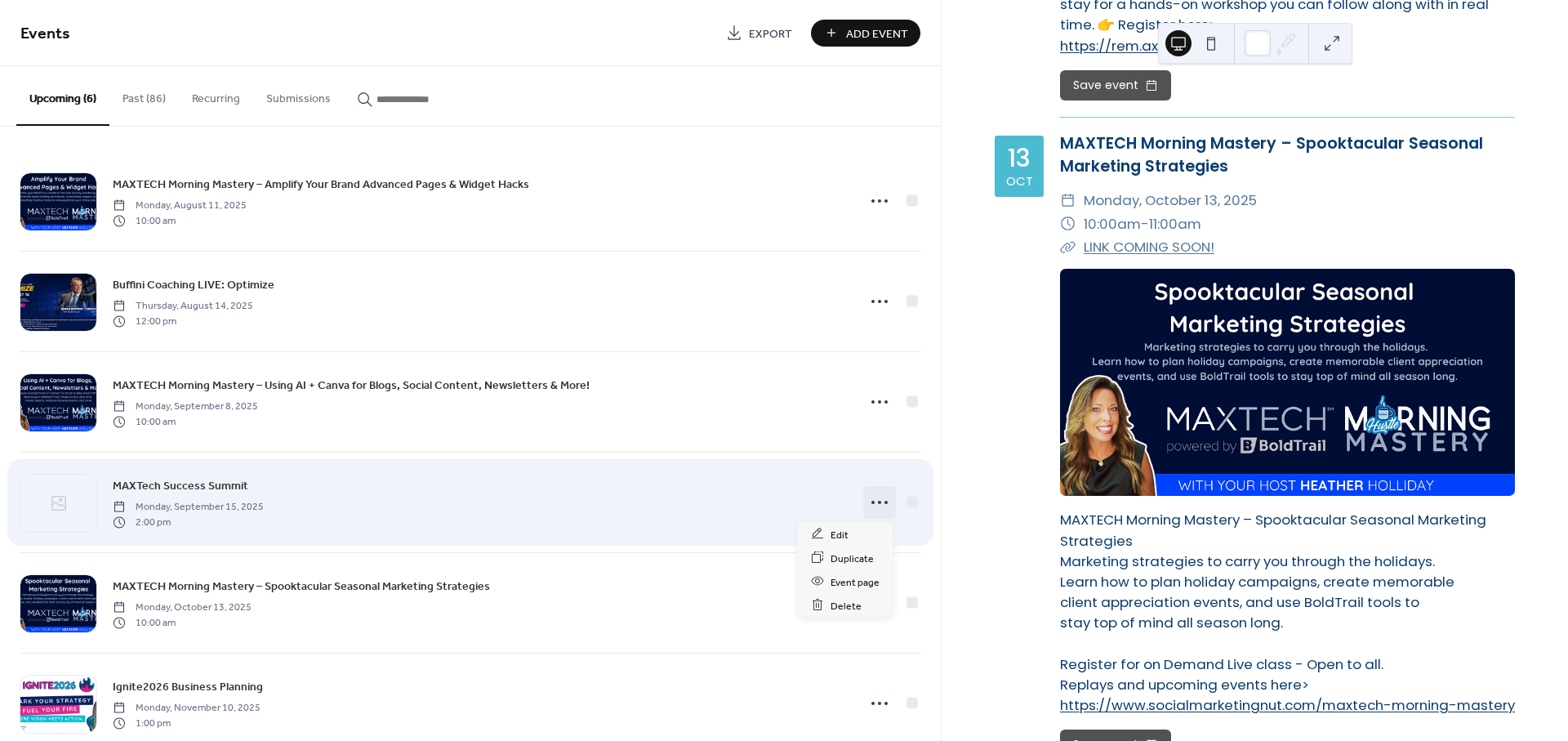 click 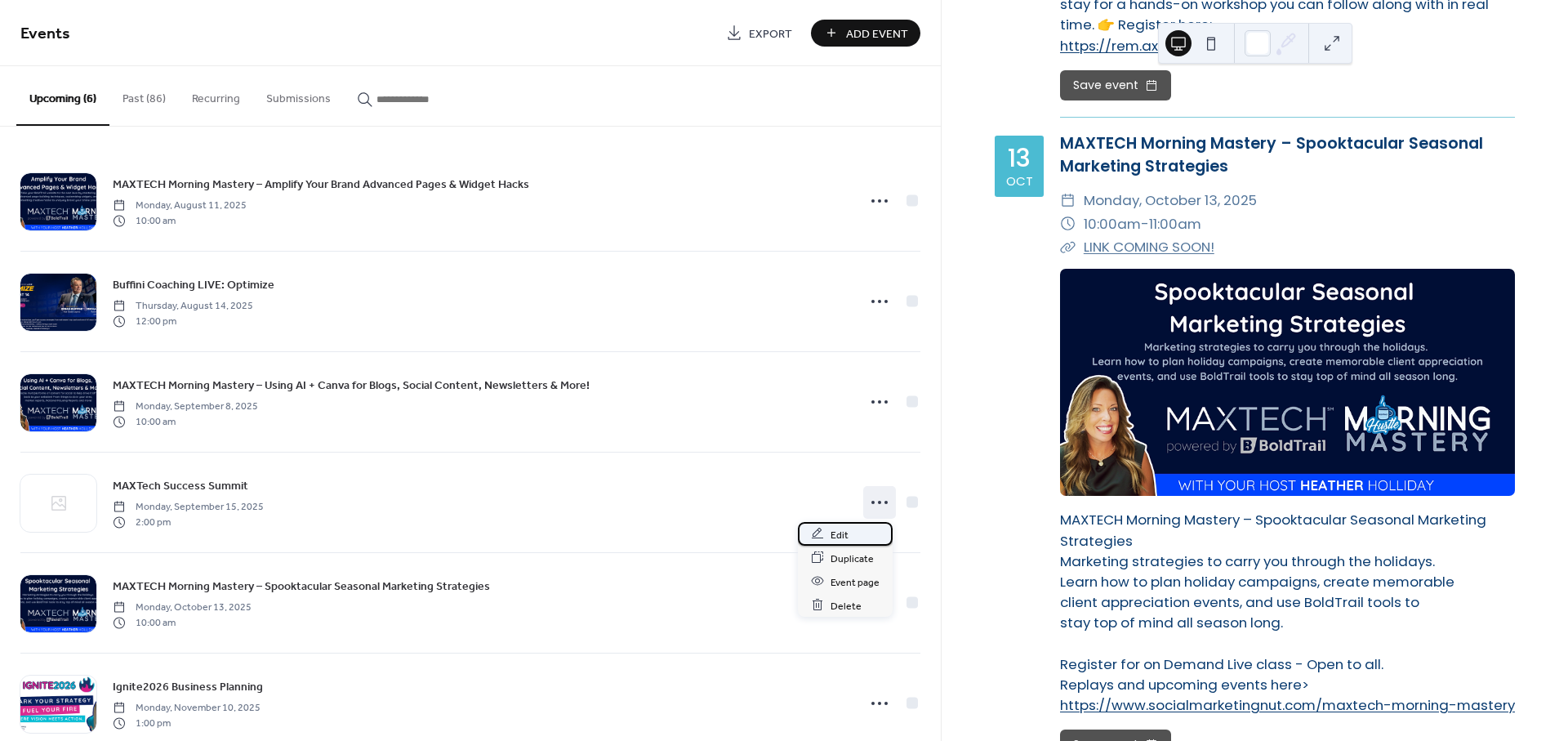 click on "Edit" at bounding box center (840, 534) 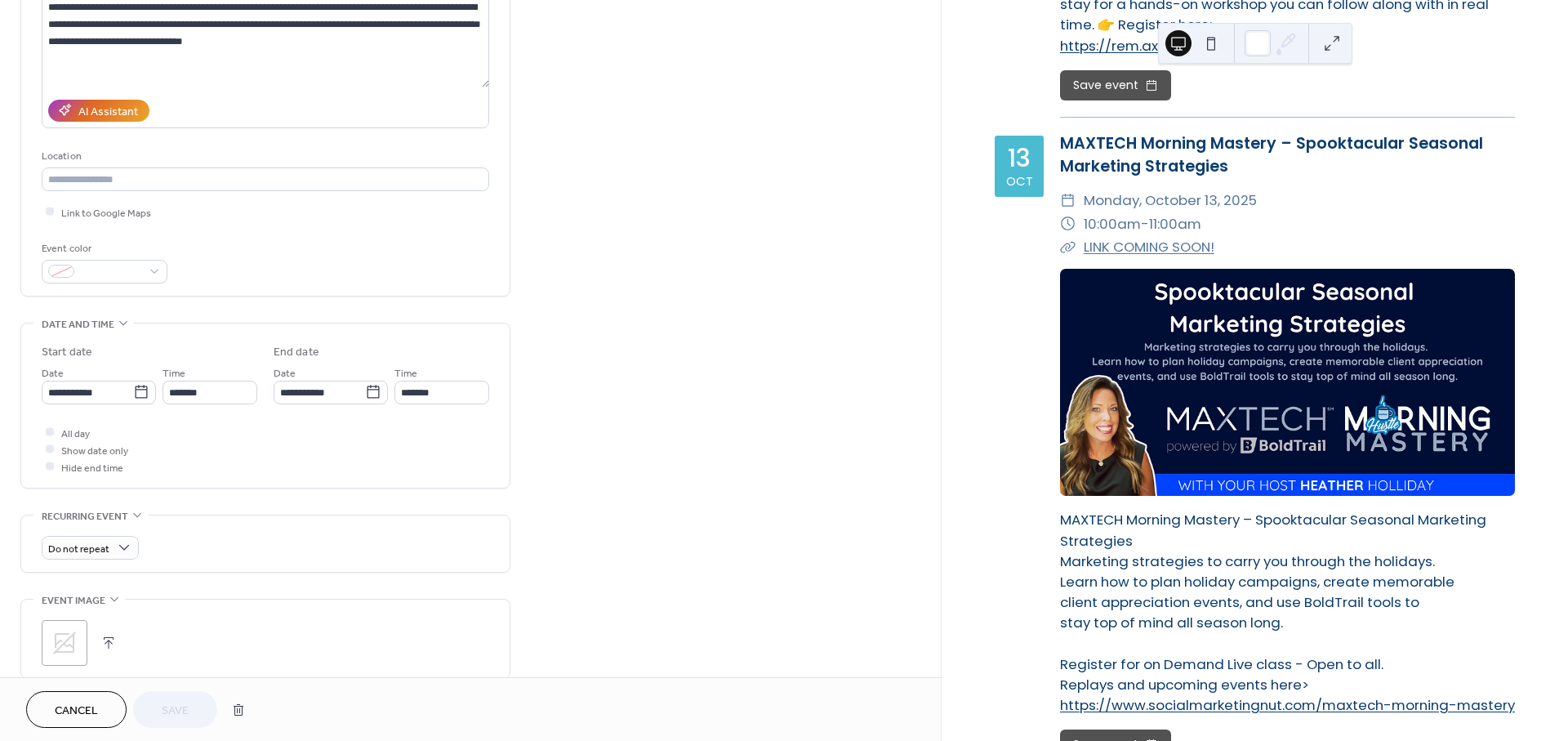 scroll, scrollTop: 541, scrollLeft: 0, axis: vertical 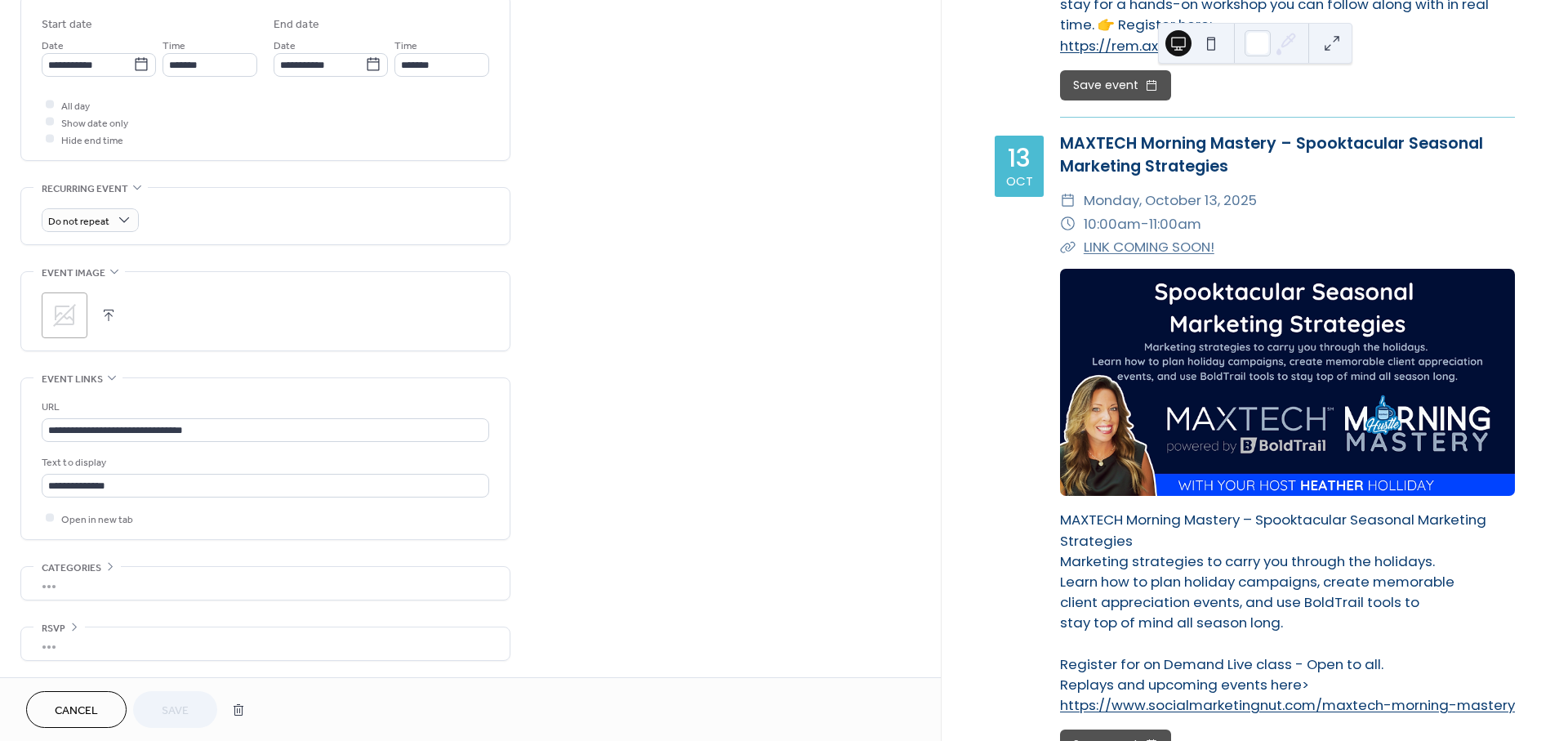 click at bounding box center [109, 315] 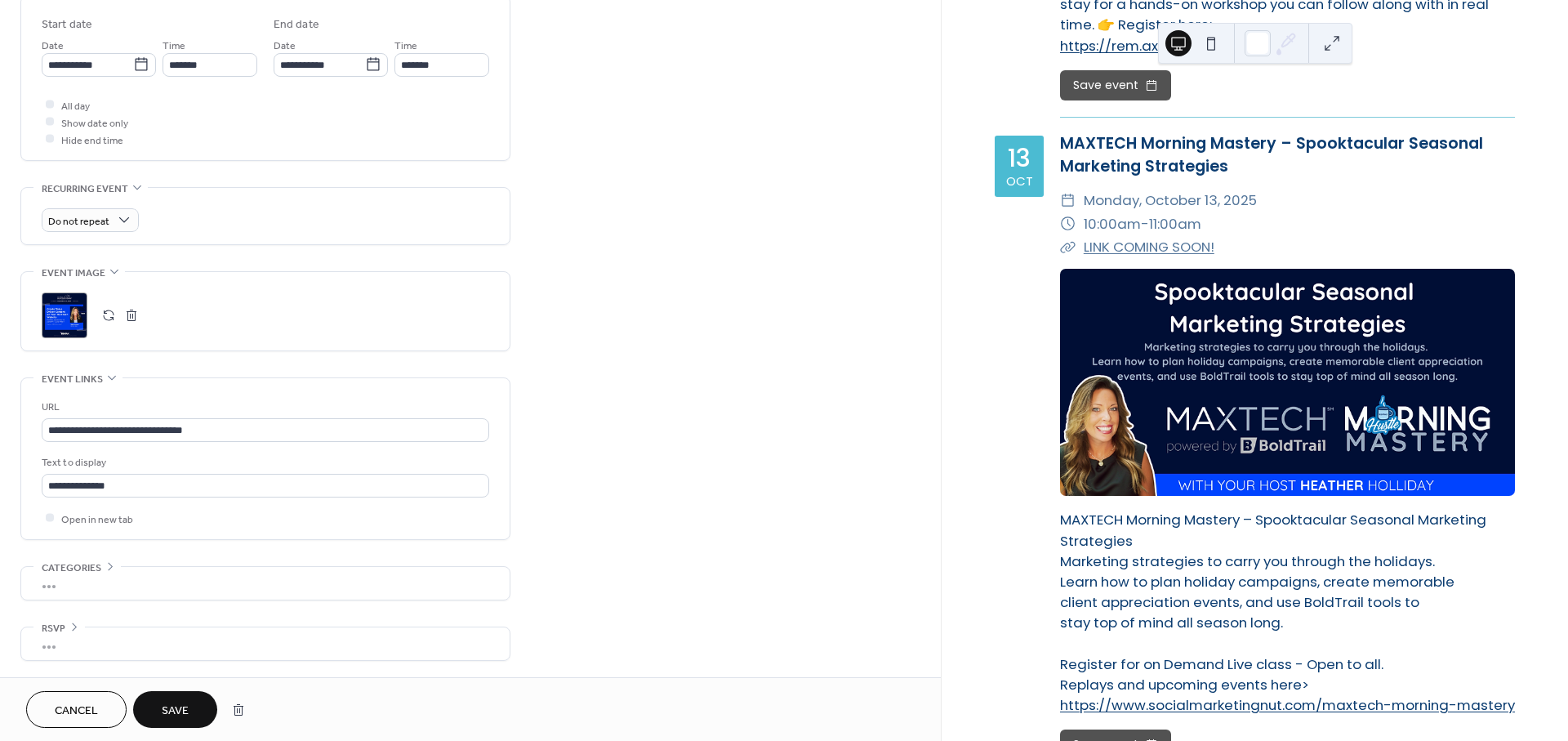 click on "Save" at bounding box center (175, 709) 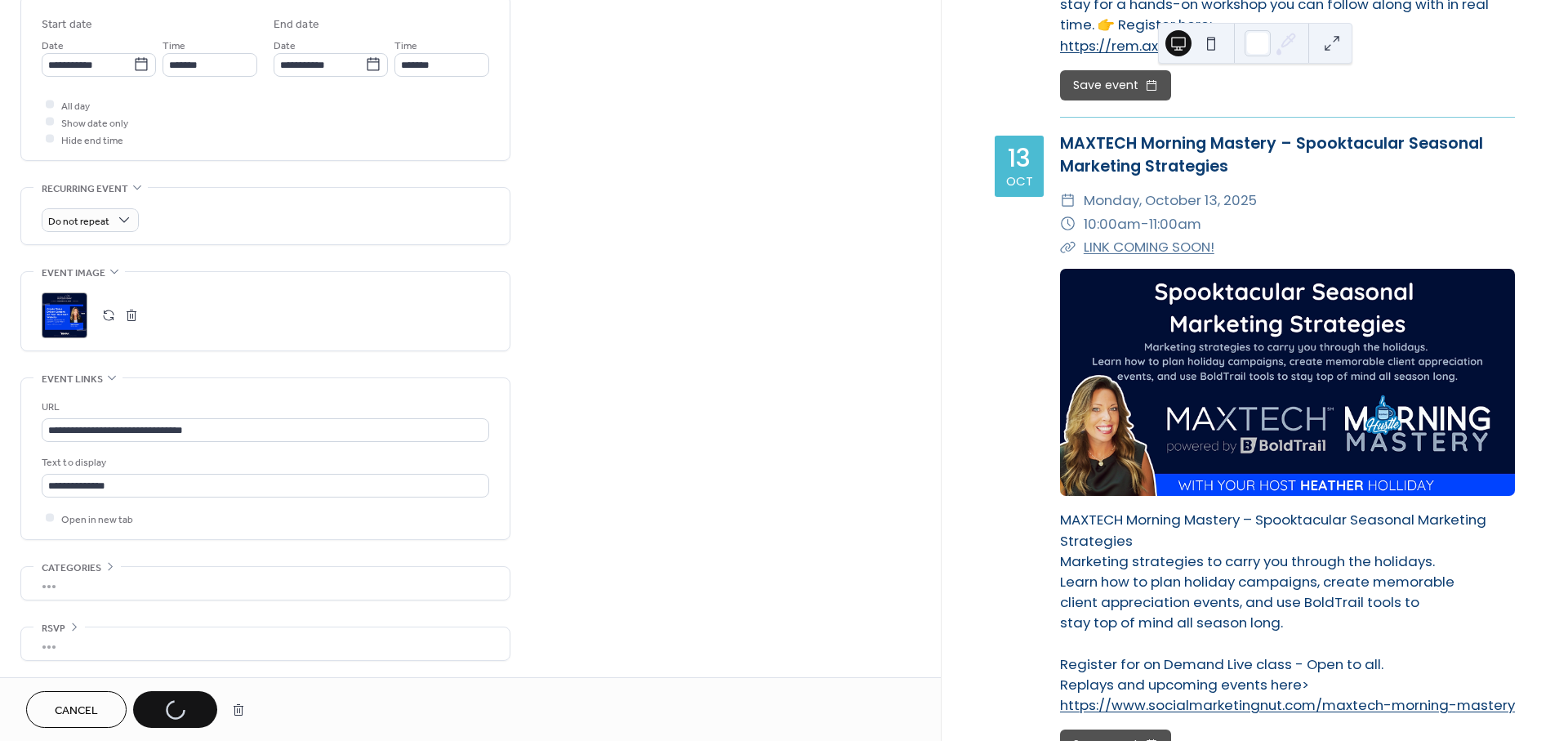 scroll, scrollTop: 2413, scrollLeft: 0, axis: vertical 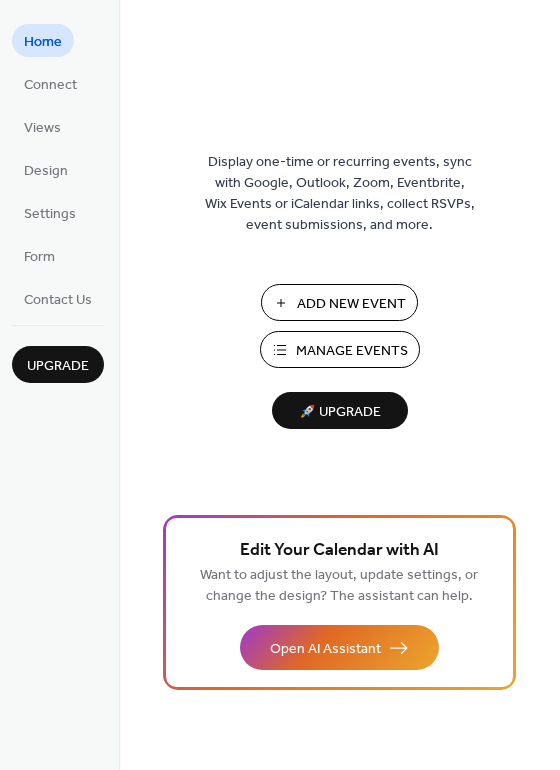 click on "Manage Events" at bounding box center [352, 351] 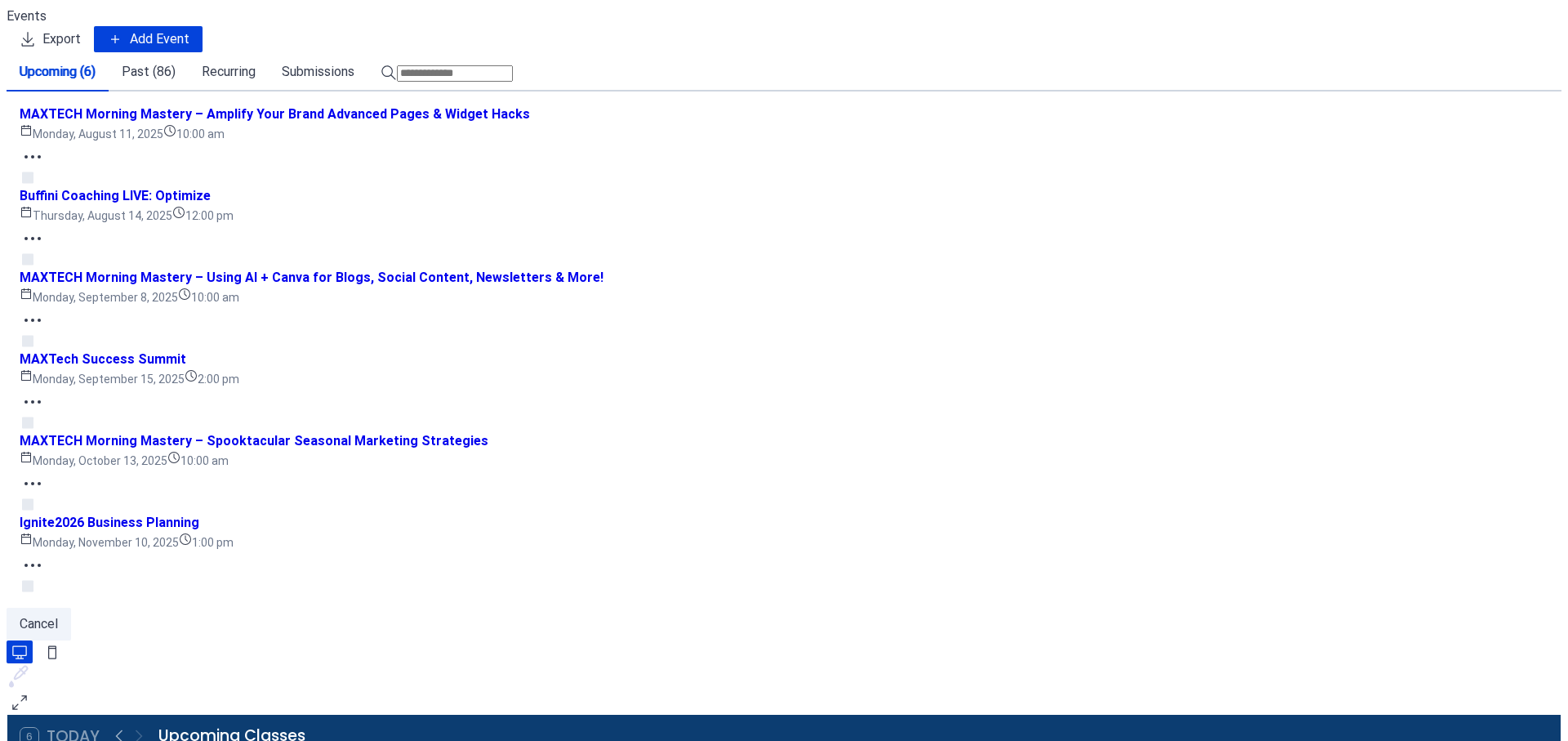 scroll, scrollTop: 0, scrollLeft: 0, axis: both 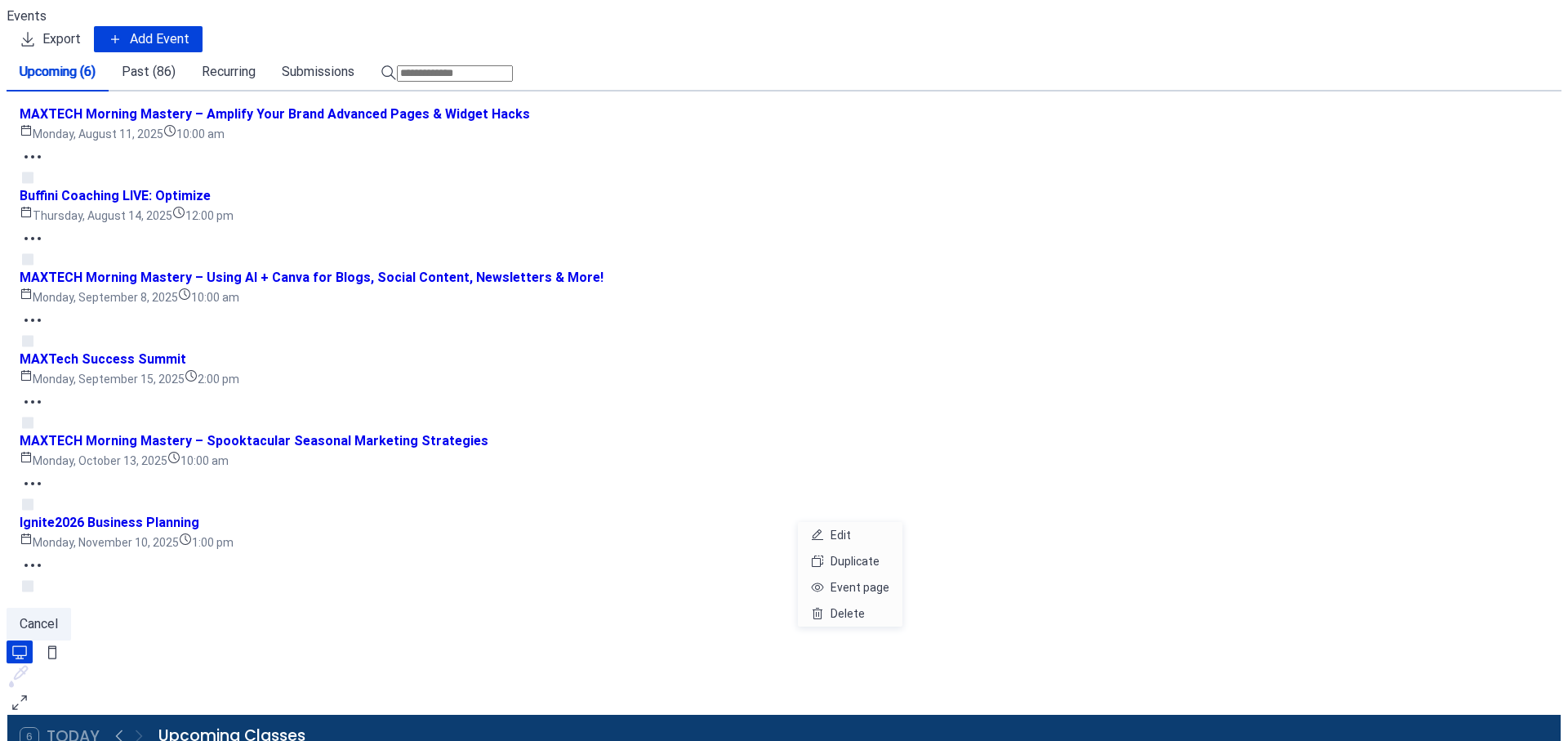 click 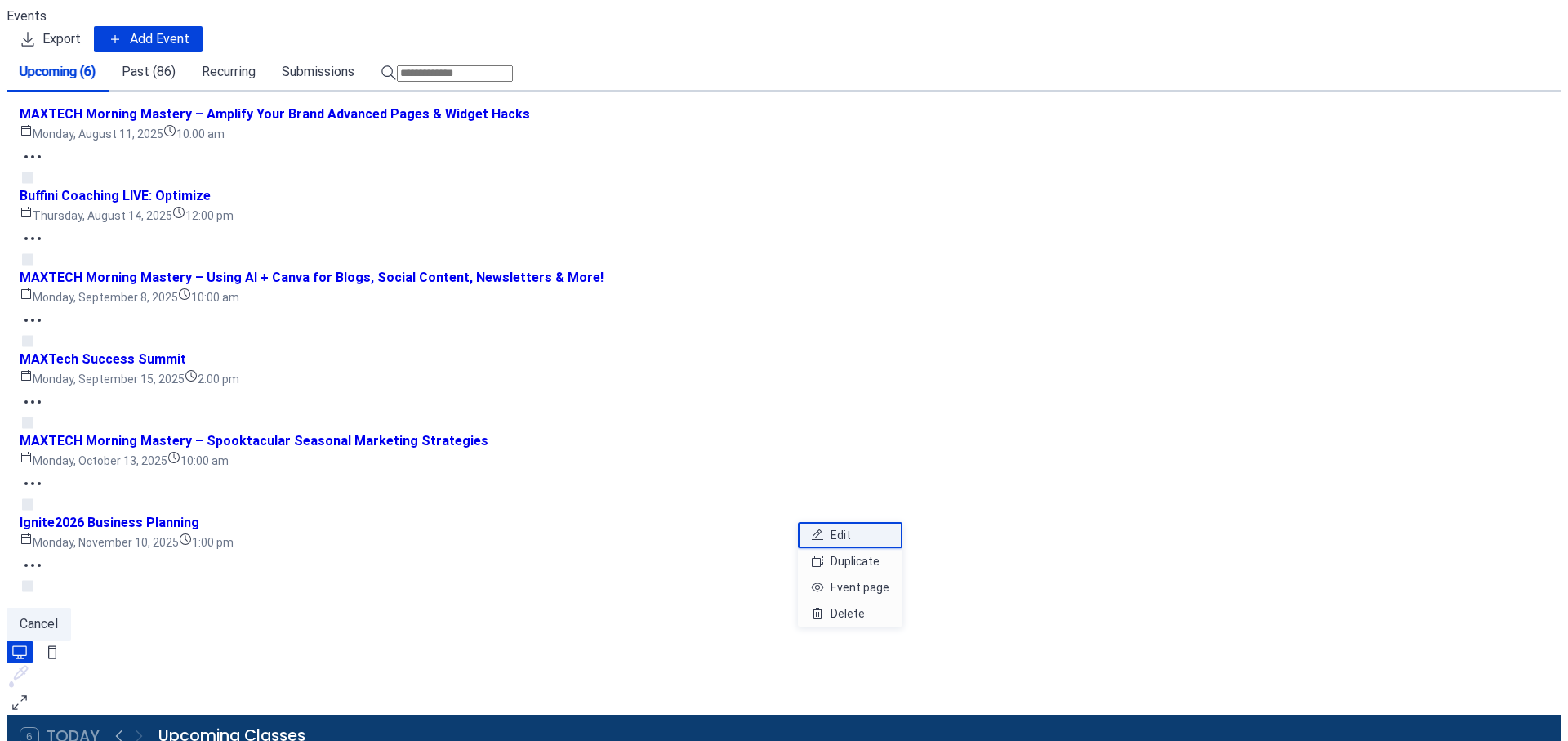 click on "Edit" at bounding box center [850, 535] 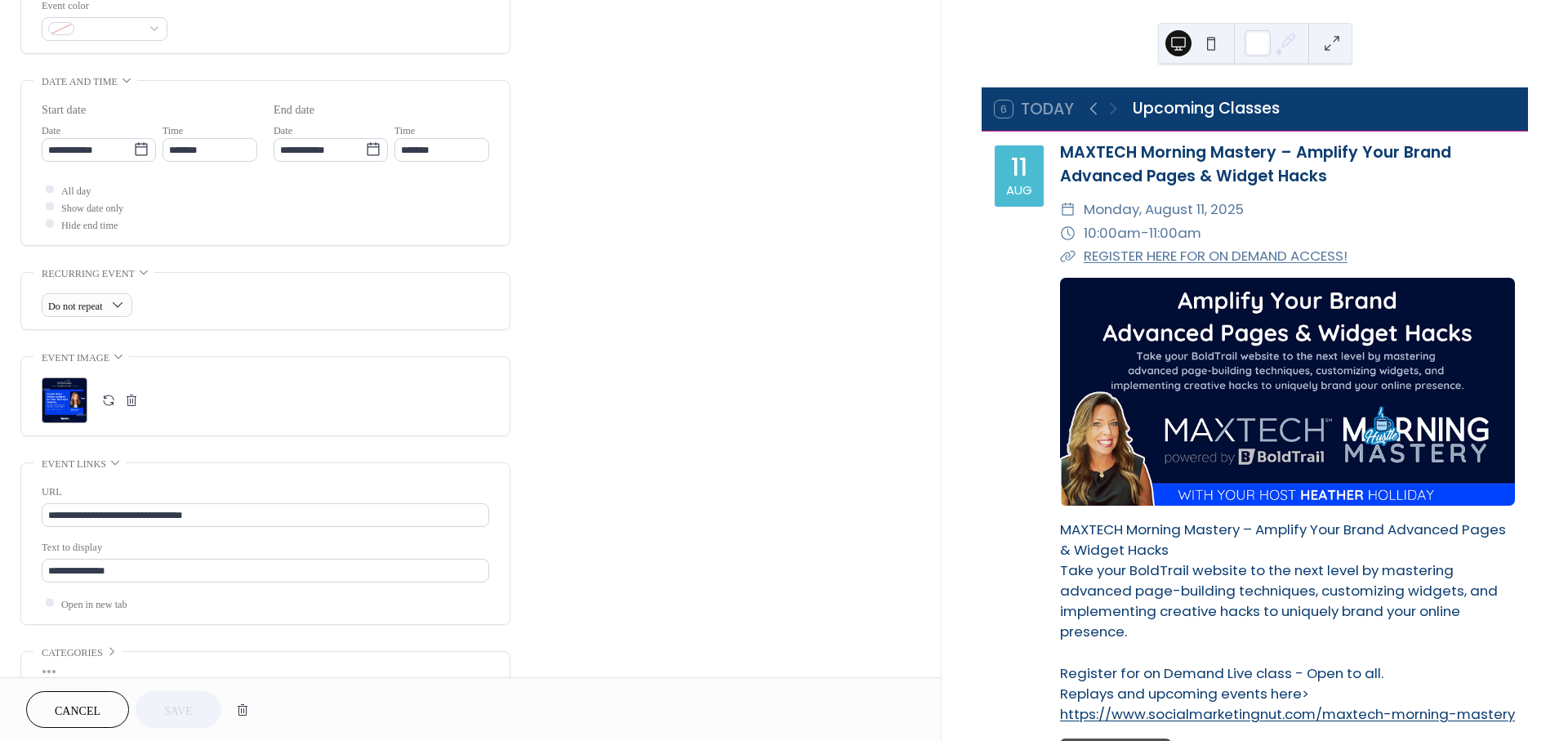 scroll, scrollTop: 453, scrollLeft: 0, axis: vertical 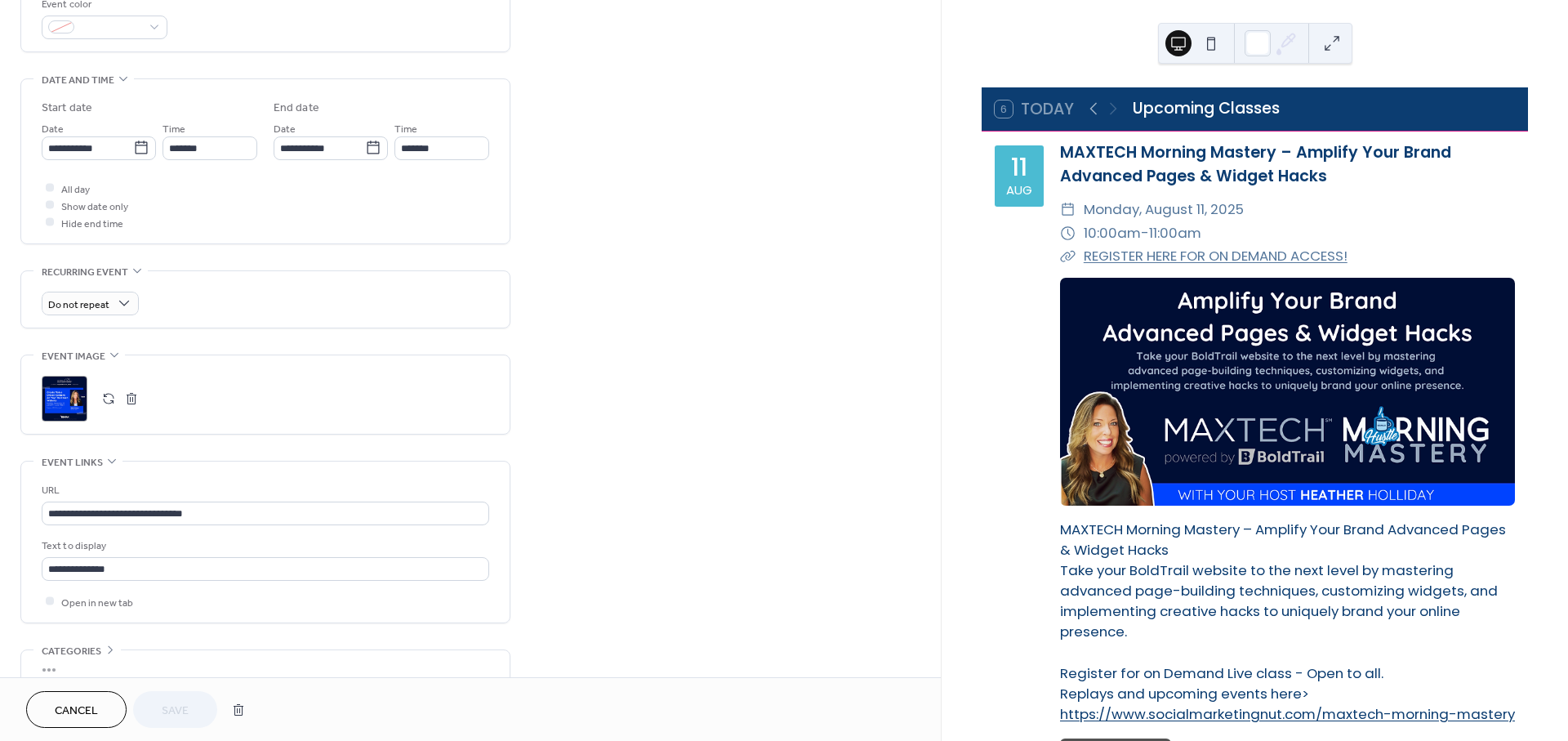 click at bounding box center [109, 399] 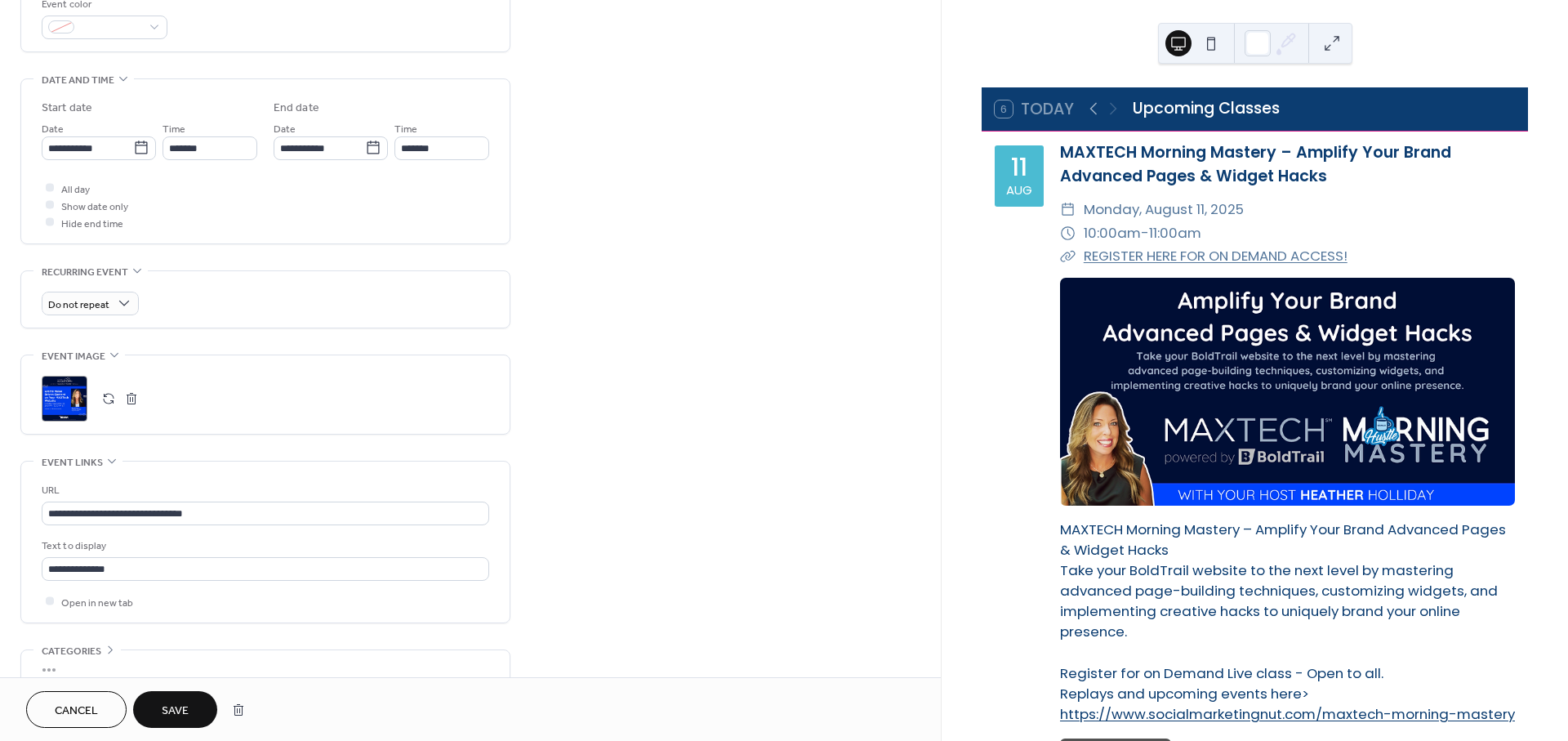 click on "Save" at bounding box center (175, 709) 